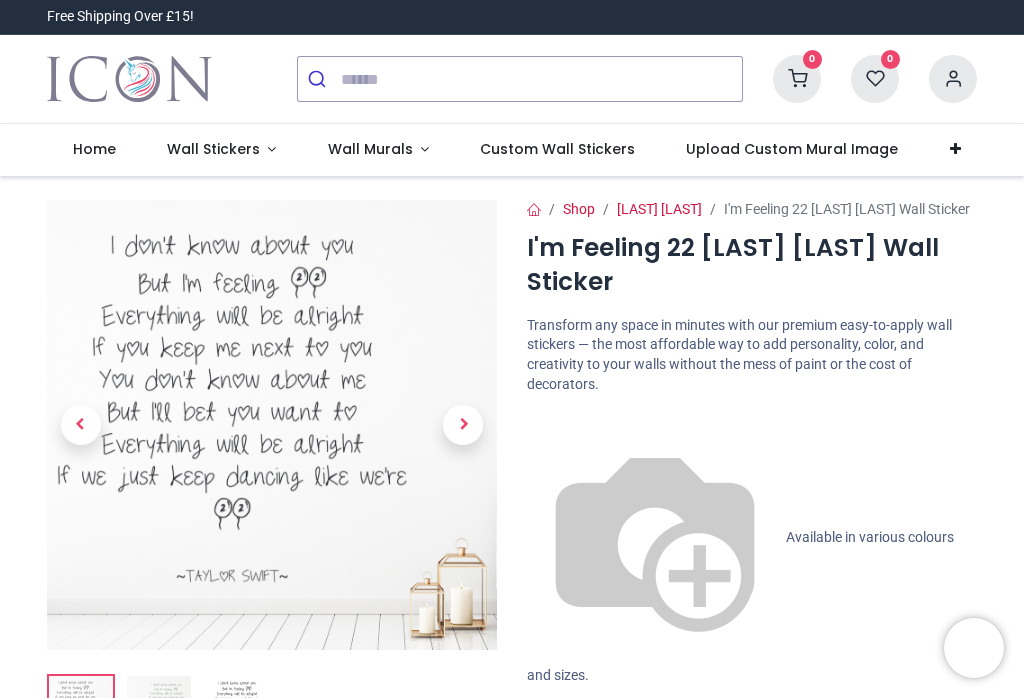 scroll, scrollTop: 0, scrollLeft: 0, axis: both 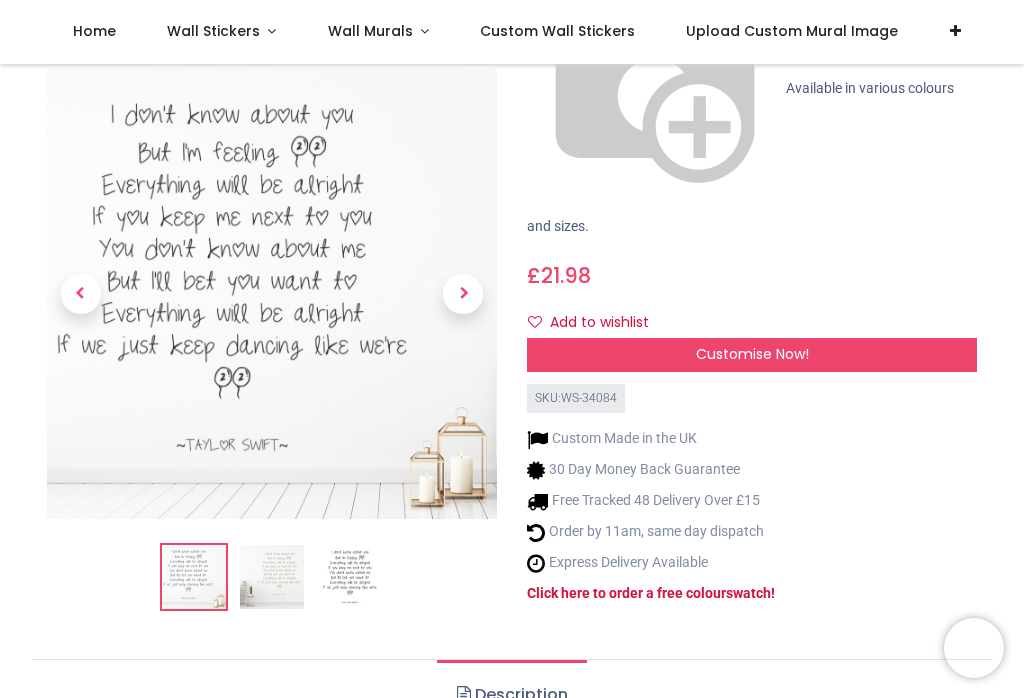 click at bounding box center (272, 577) 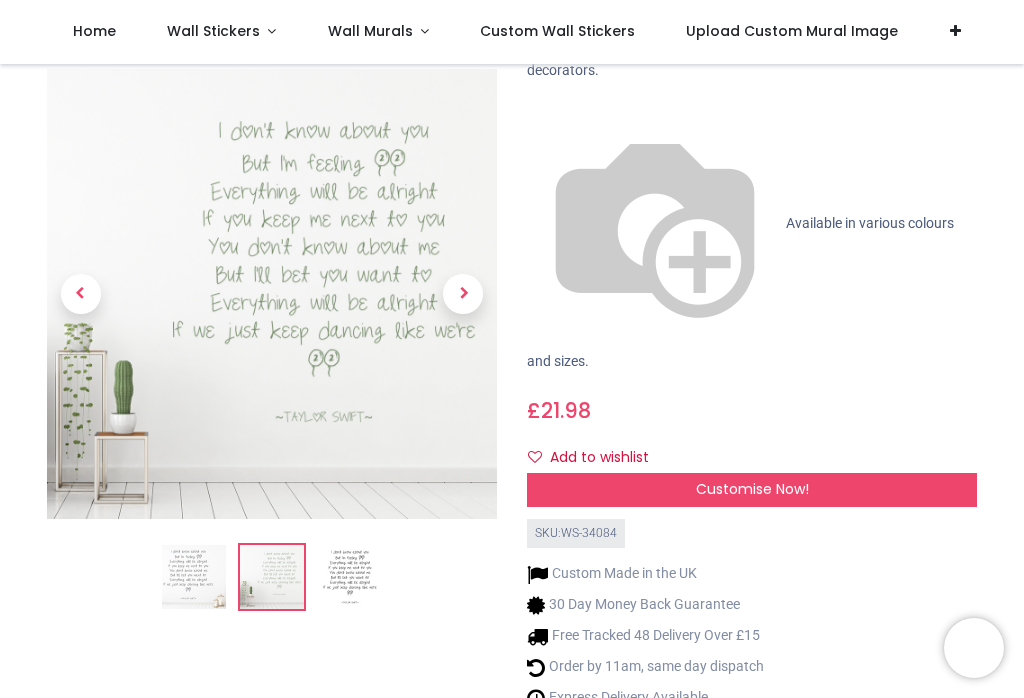 click at bounding box center [272, 577] 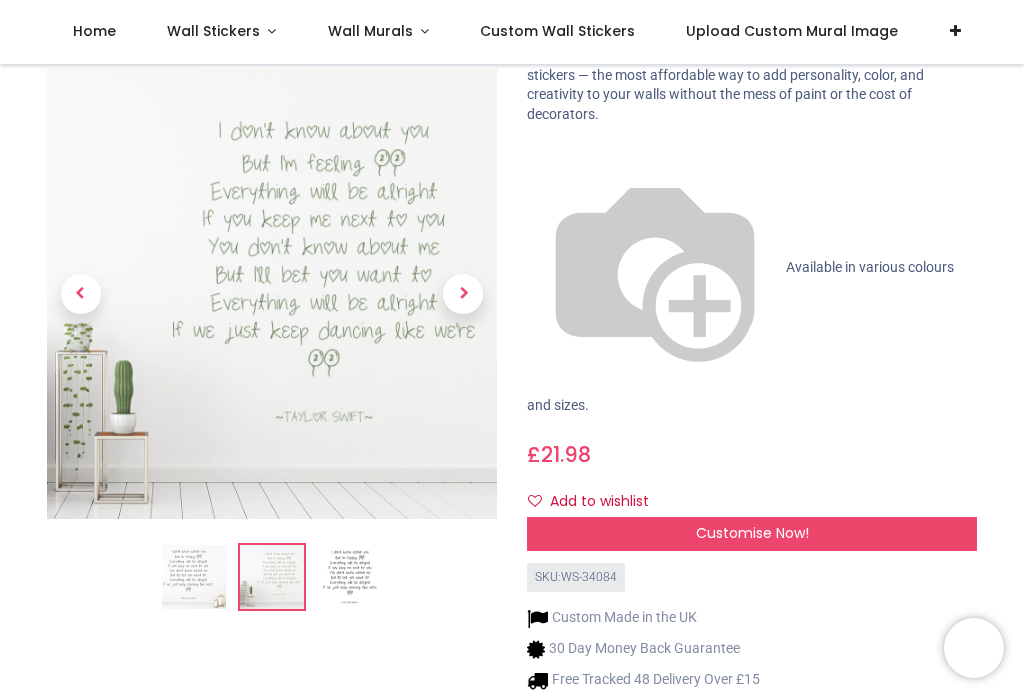scroll, scrollTop: 155, scrollLeft: 0, axis: vertical 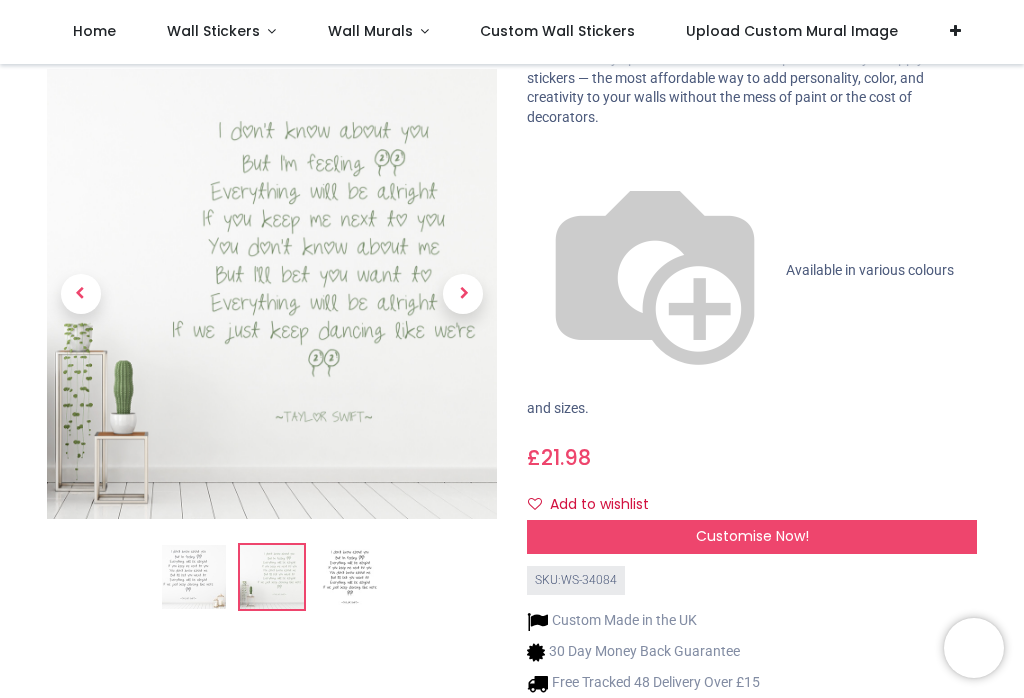 click at bounding box center [350, 577] 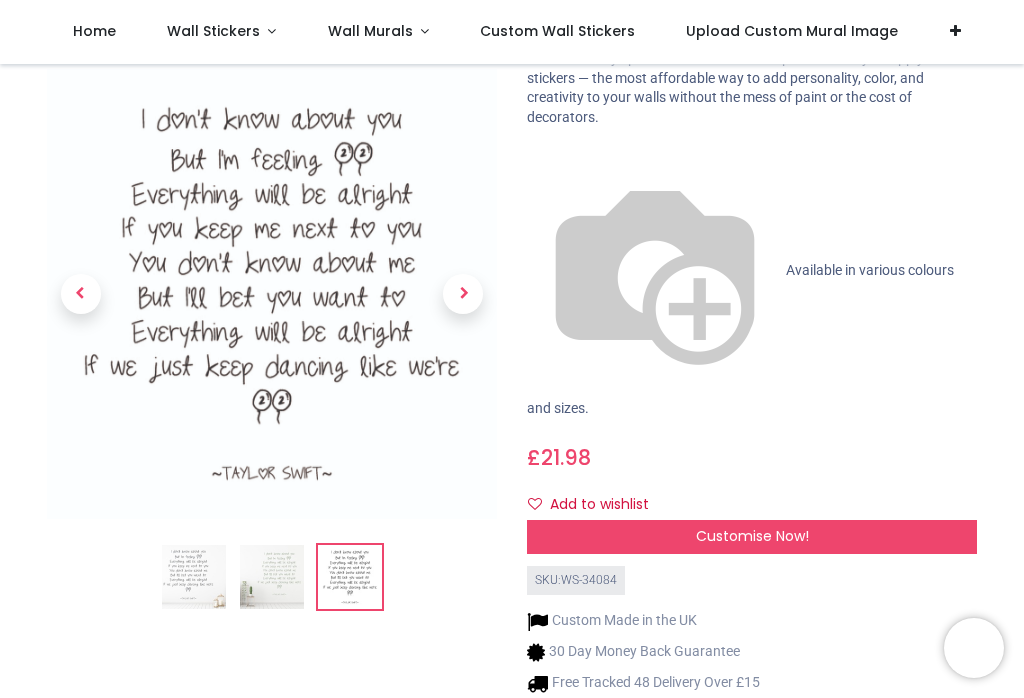 click at bounding box center [464, 293] 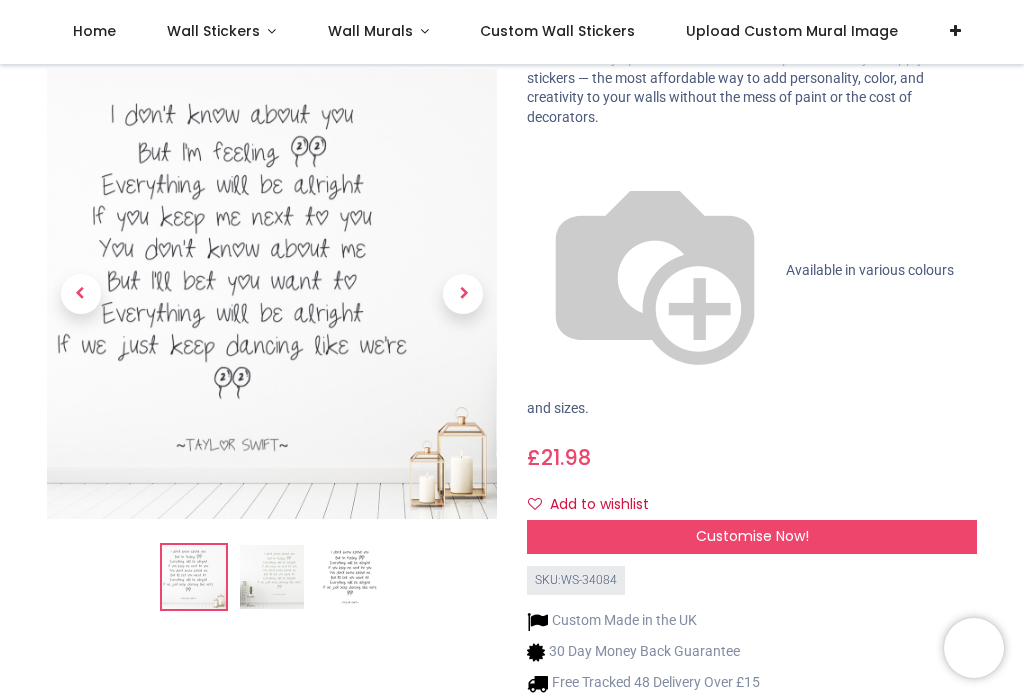 click at bounding box center (463, 294) 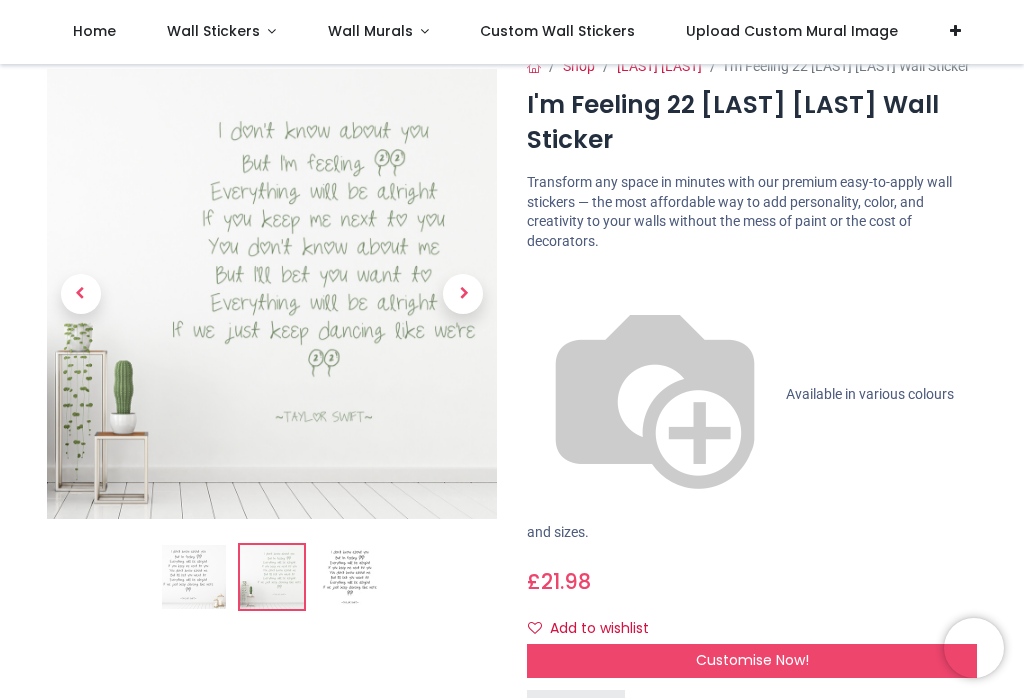 scroll, scrollTop: 28, scrollLeft: 0, axis: vertical 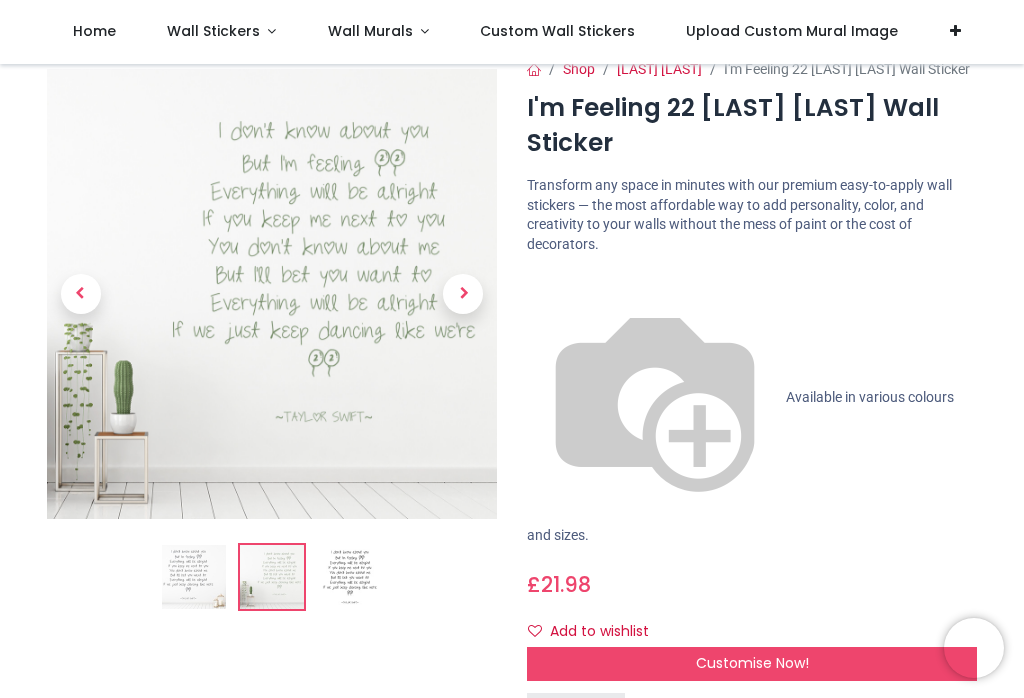 click on "Available in various colours and sizes." at bounding box center (740, 466) 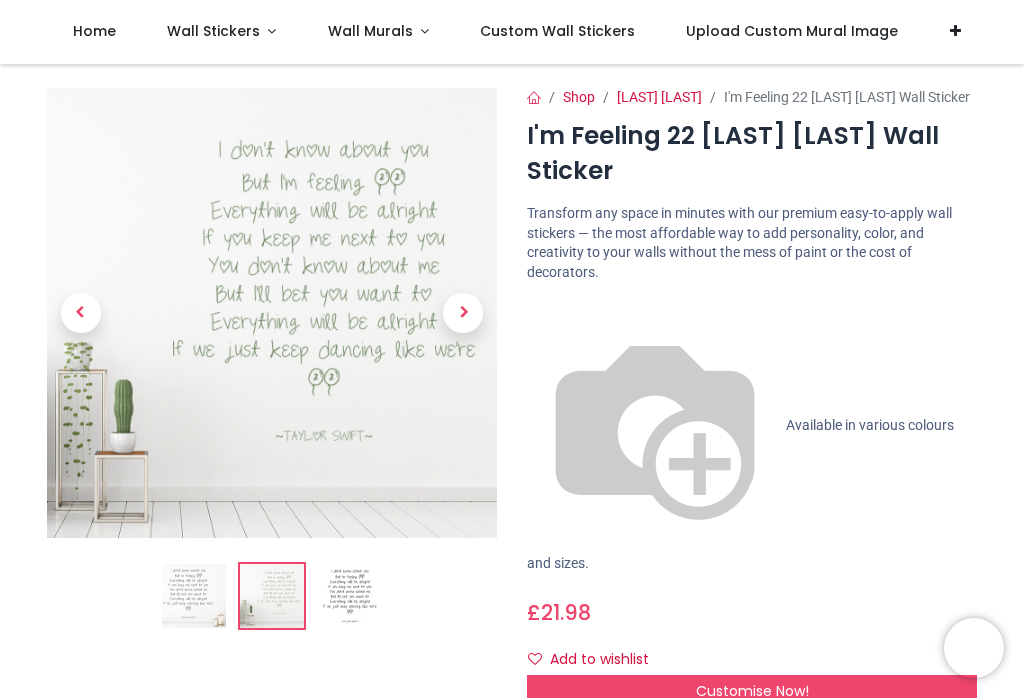 scroll, scrollTop: 49, scrollLeft: 0, axis: vertical 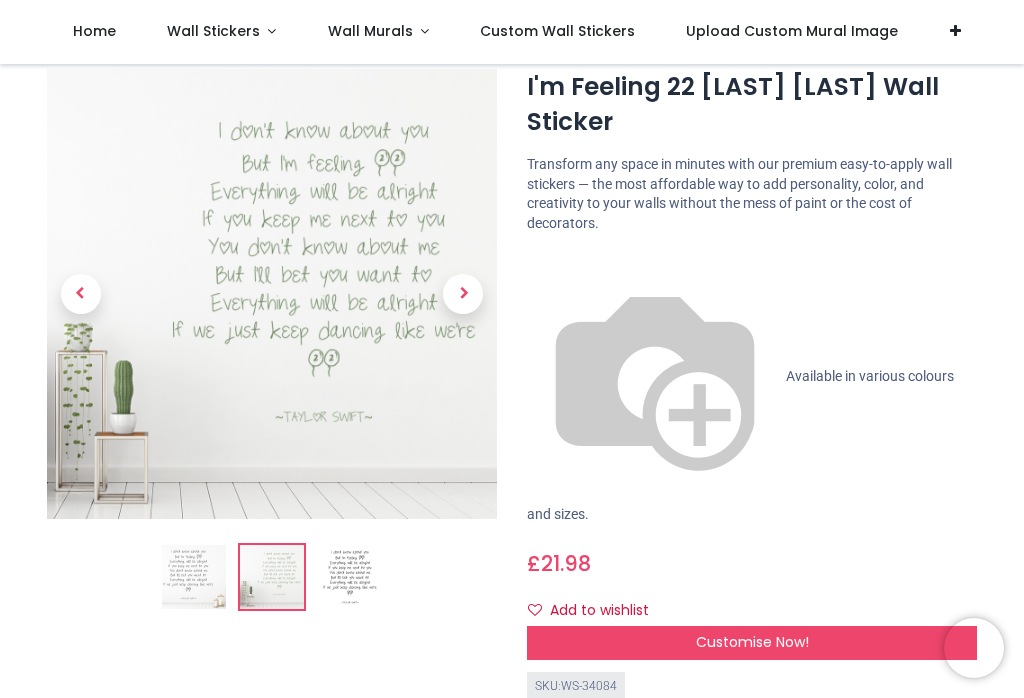 click on "Customise Now!" at bounding box center (752, 643) 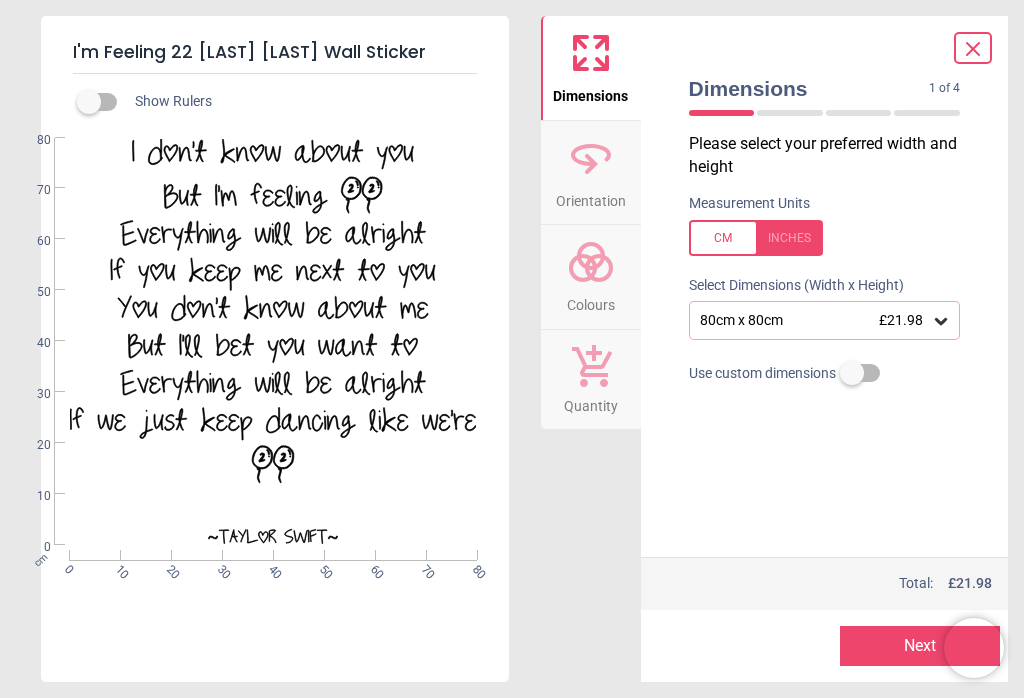 click 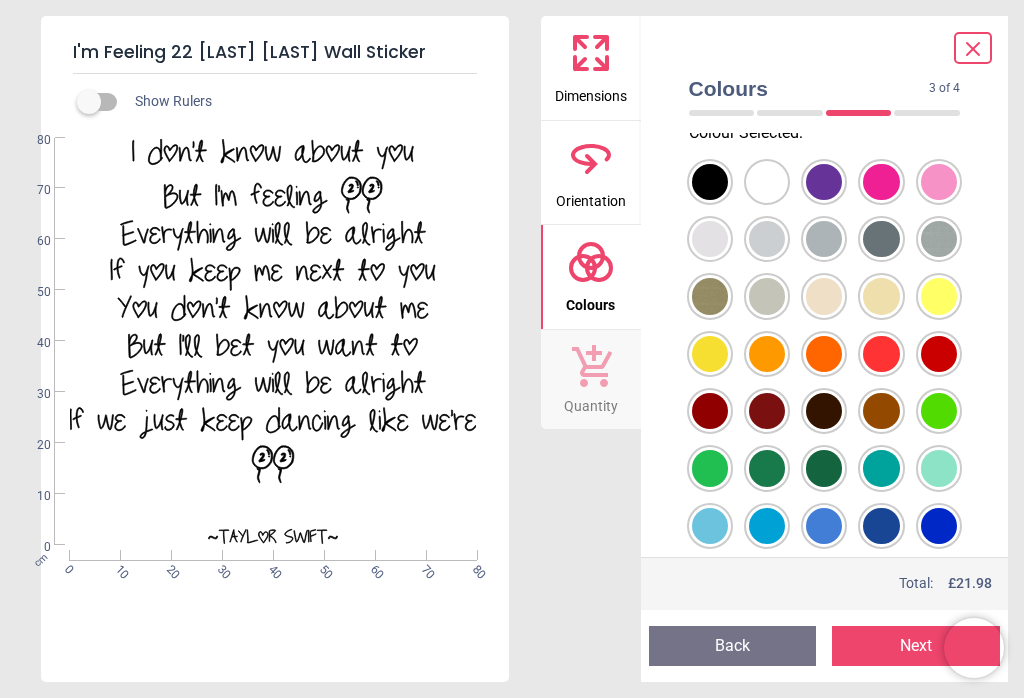 scroll, scrollTop: 16, scrollLeft: 0, axis: vertical 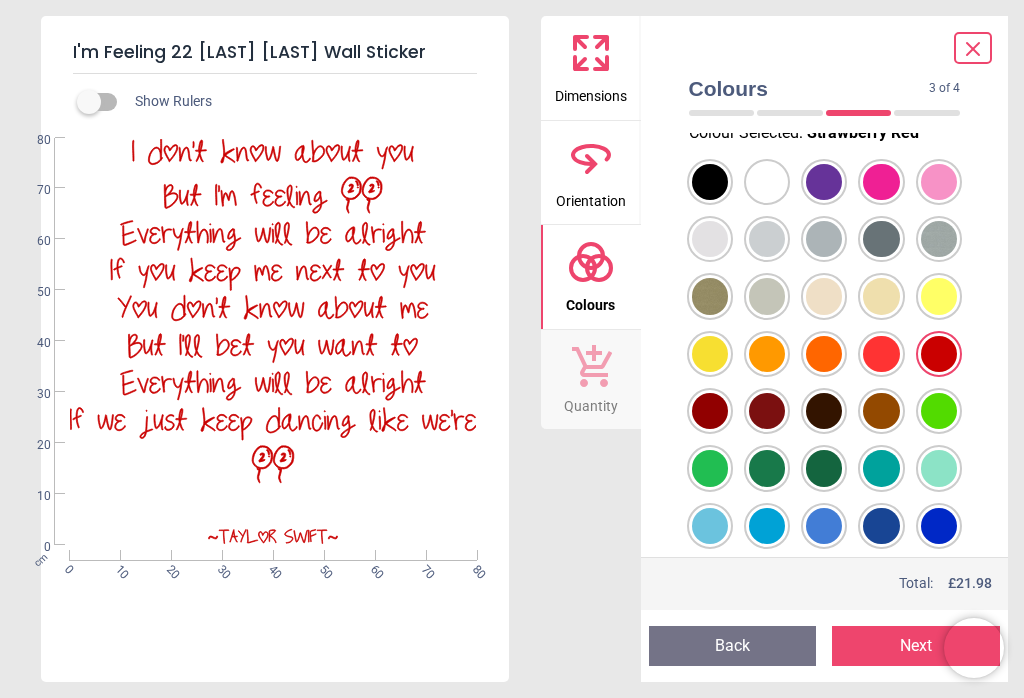 click at bounding box center [939, 354] 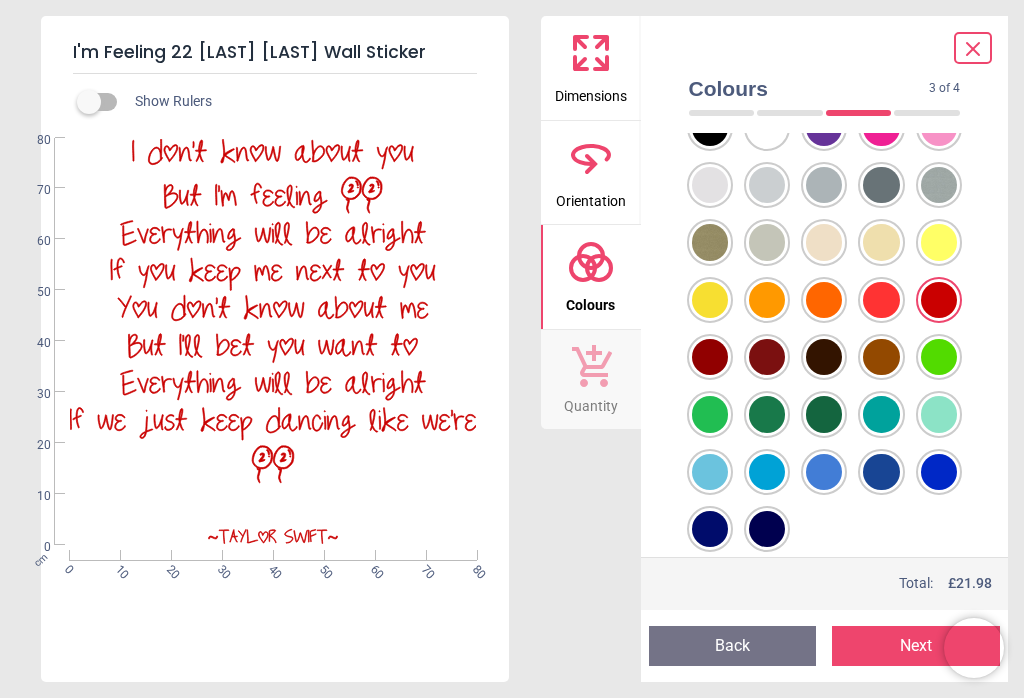 scroll, scrollTop: 69, scrollLeft: 0, axis: vertical 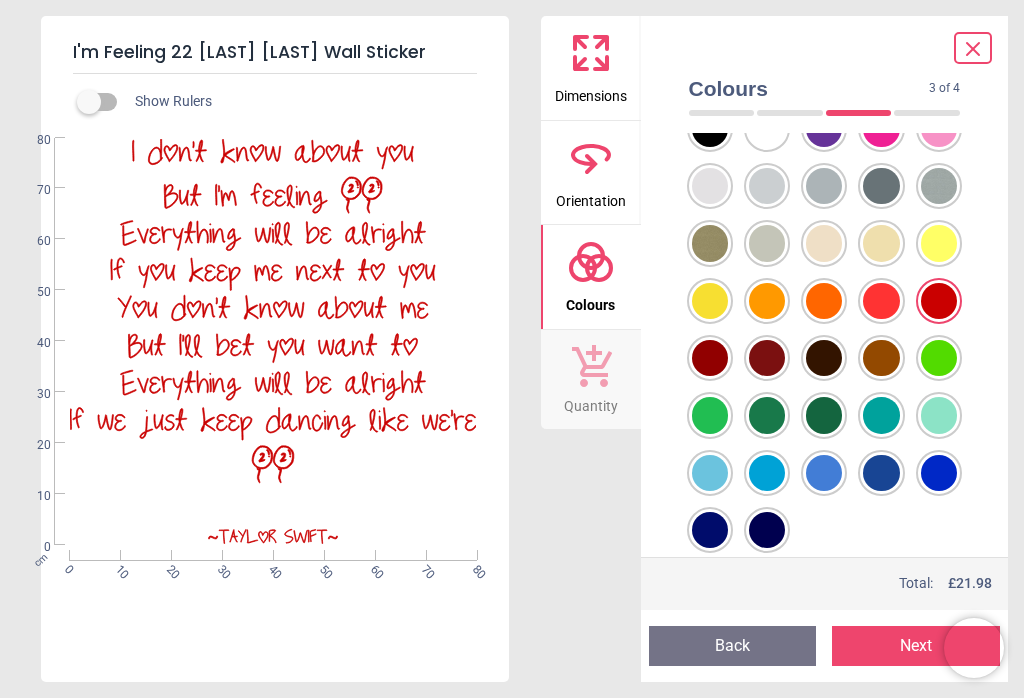 click at bounding box center [710, 129] 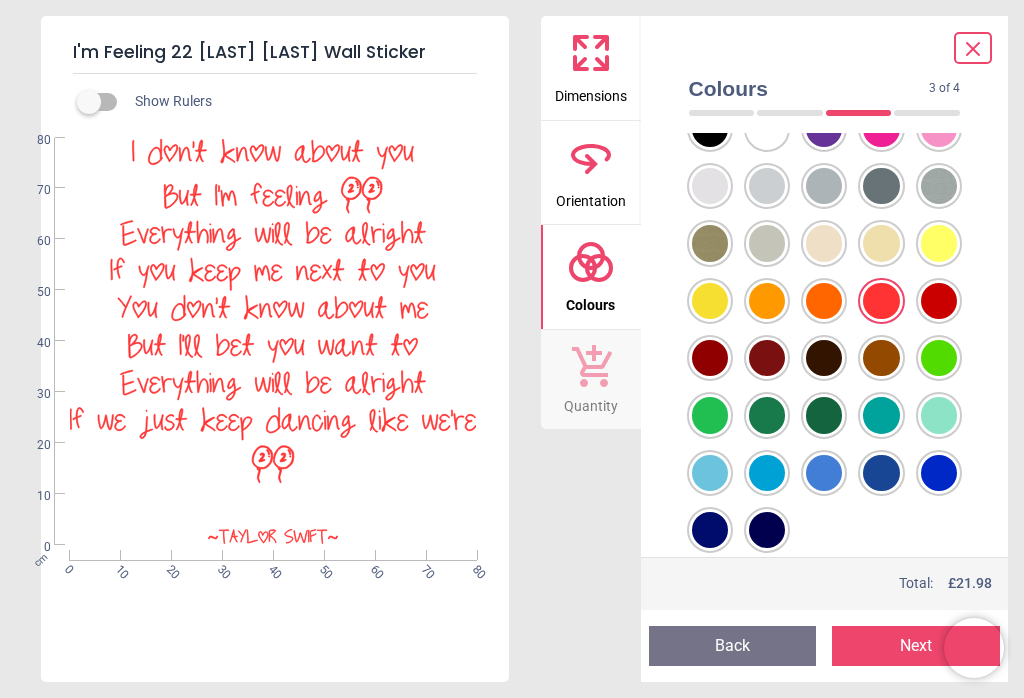 click at bounding box center (710, 129) 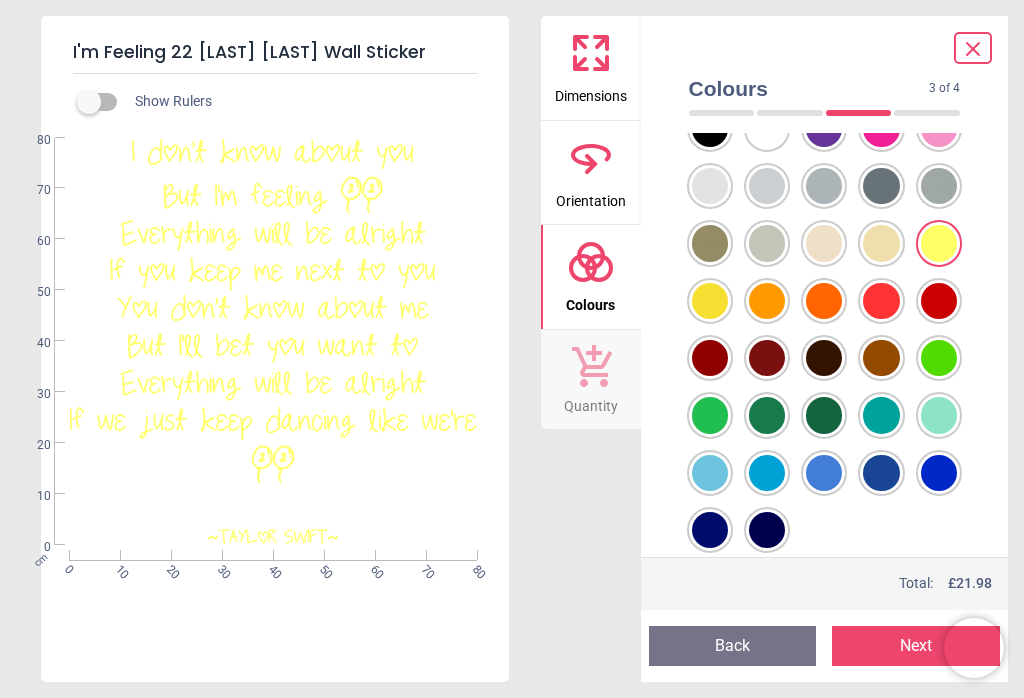 click at bounding box center [710, 129] 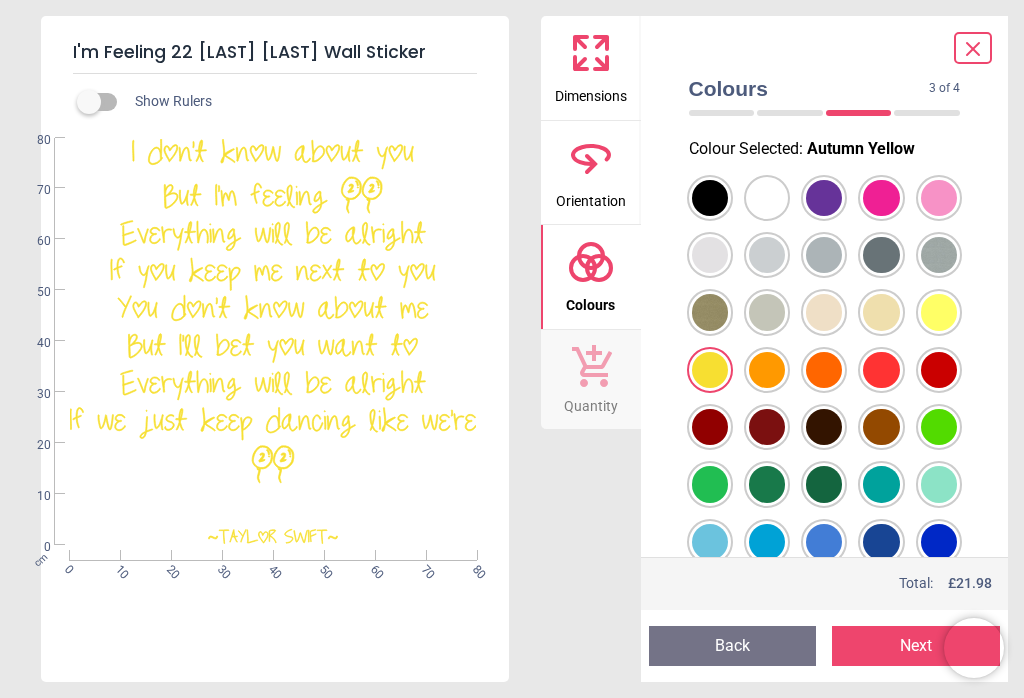scroll, scrollTop: 0, scrollLeft: 0, axis: both 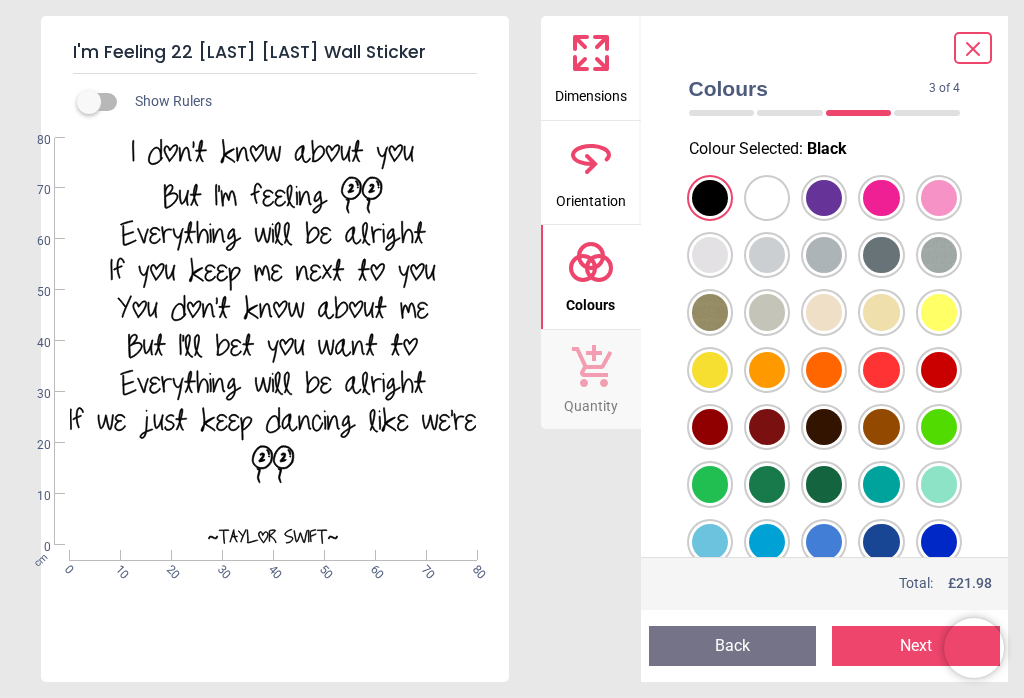 click at bounding box center (859, 113) 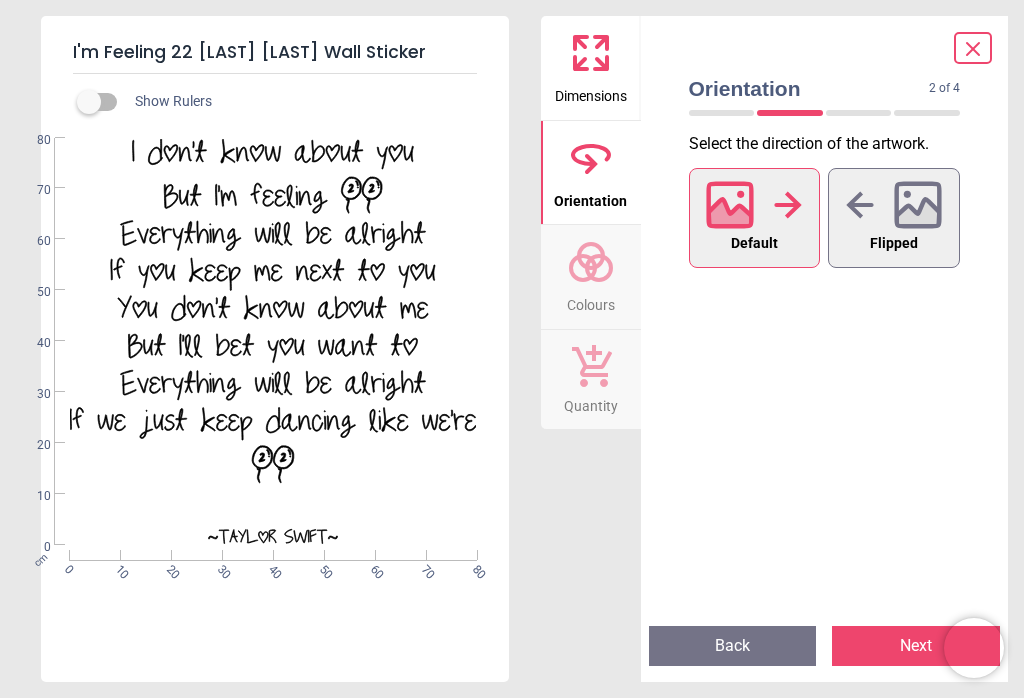 click at bounding box center [927, 113] 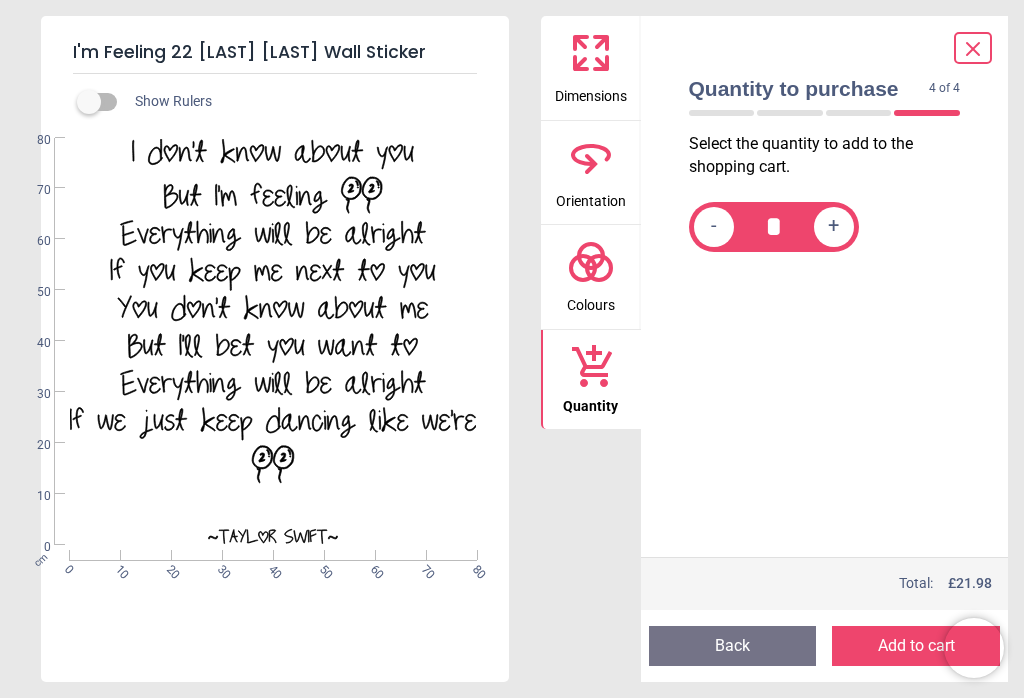 click at bounding box center (927, 113) 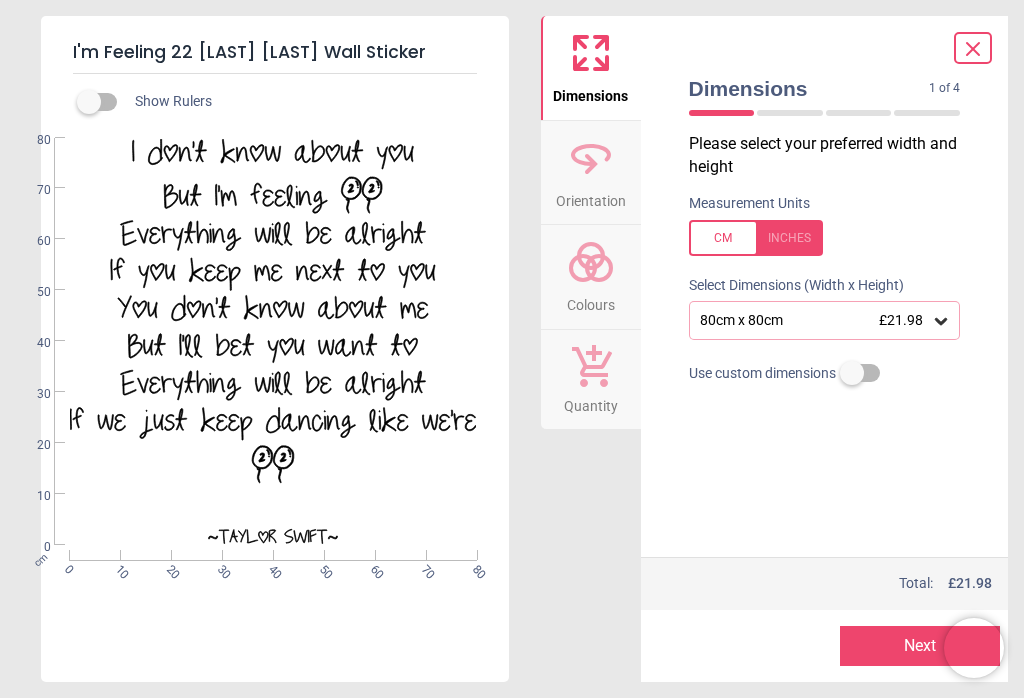 click at bounding box center (859, 113) 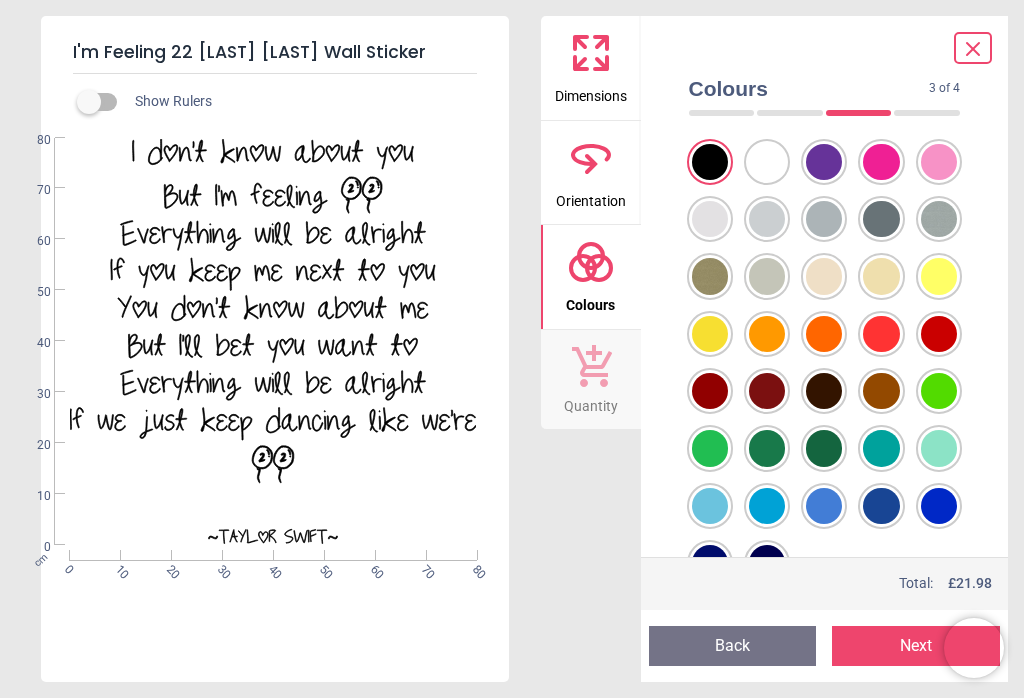 scroll, scrollTop: 37, scrollLeft: 0, axis: vertical 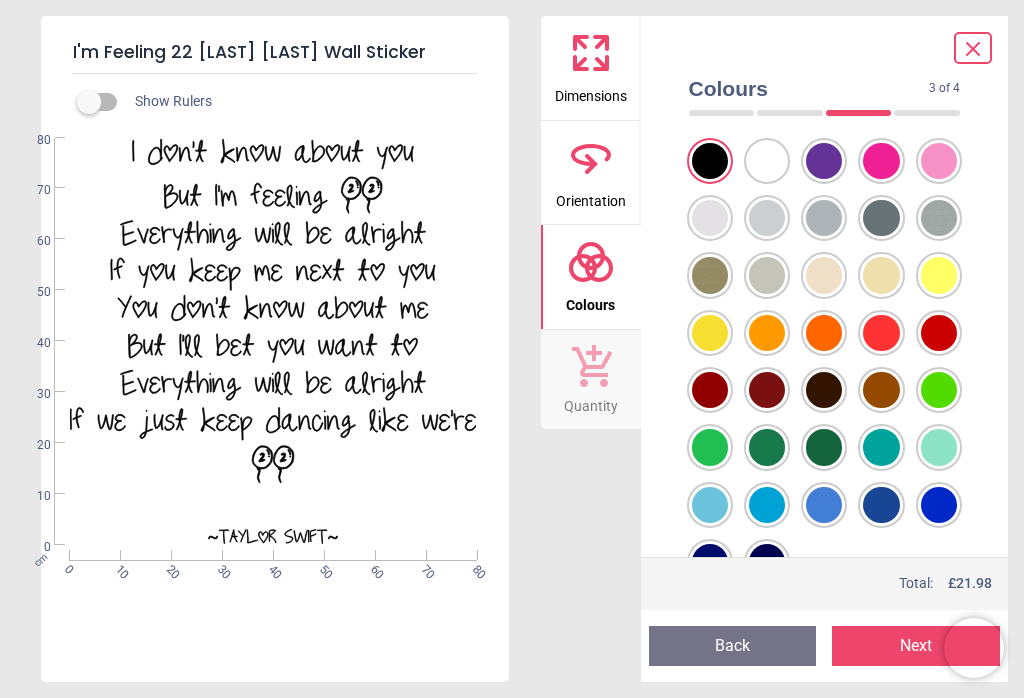 click at bounding box center (710, 161) 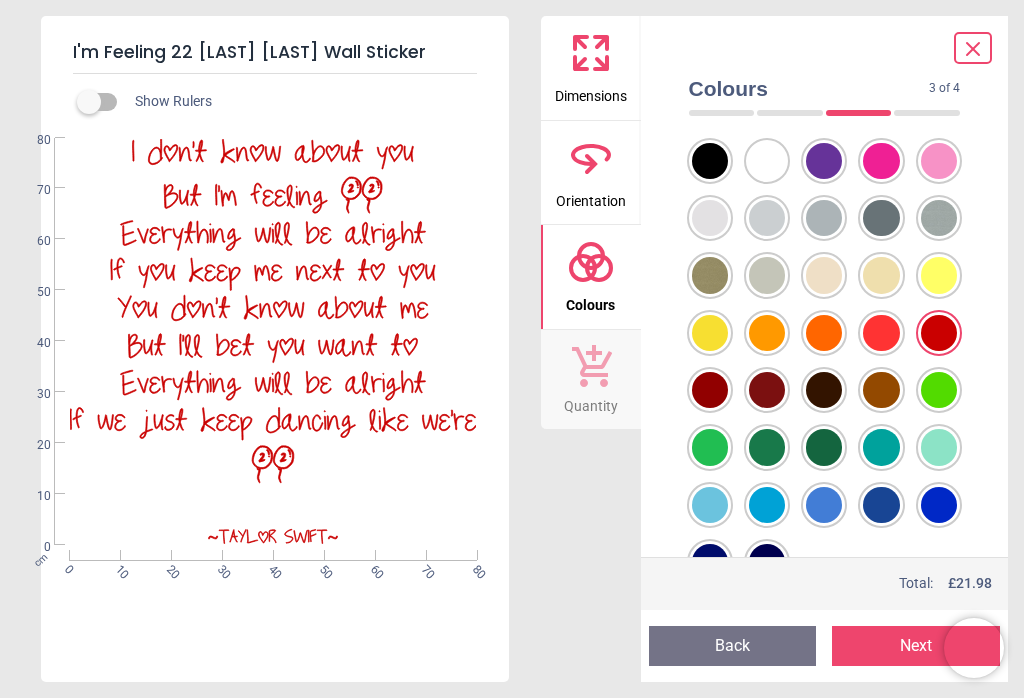 click at bounding box center (710, 161) 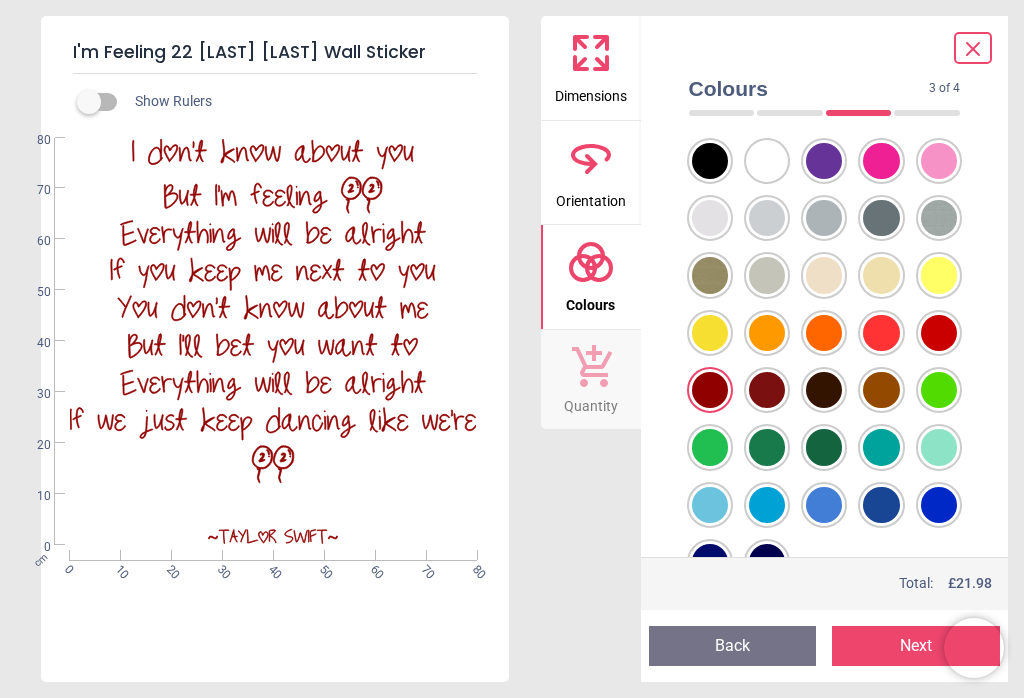 click at bounding box center (722, 113) 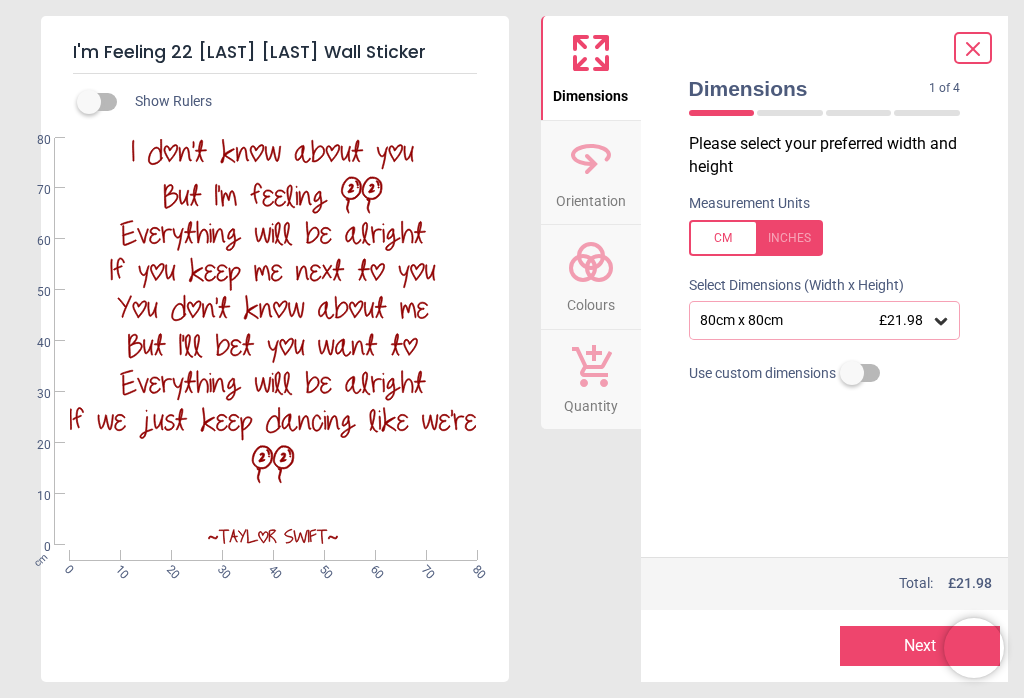 click on "£21.98" at bounding box center (901, 320) 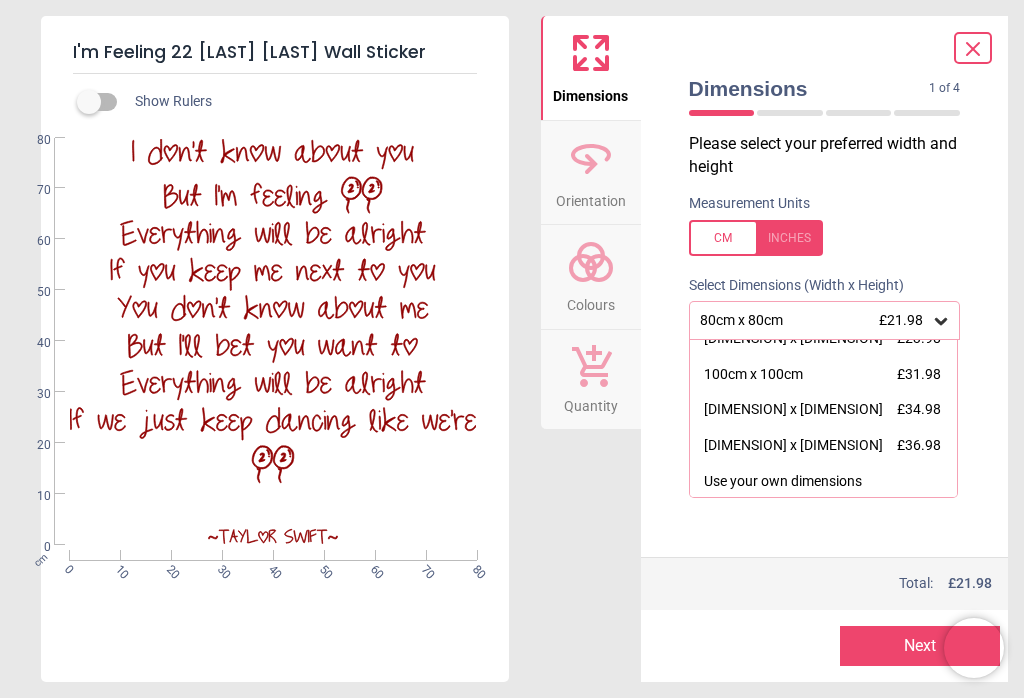 scroll, scrollTop: 53, scrollLeft: 0, axis: vertical 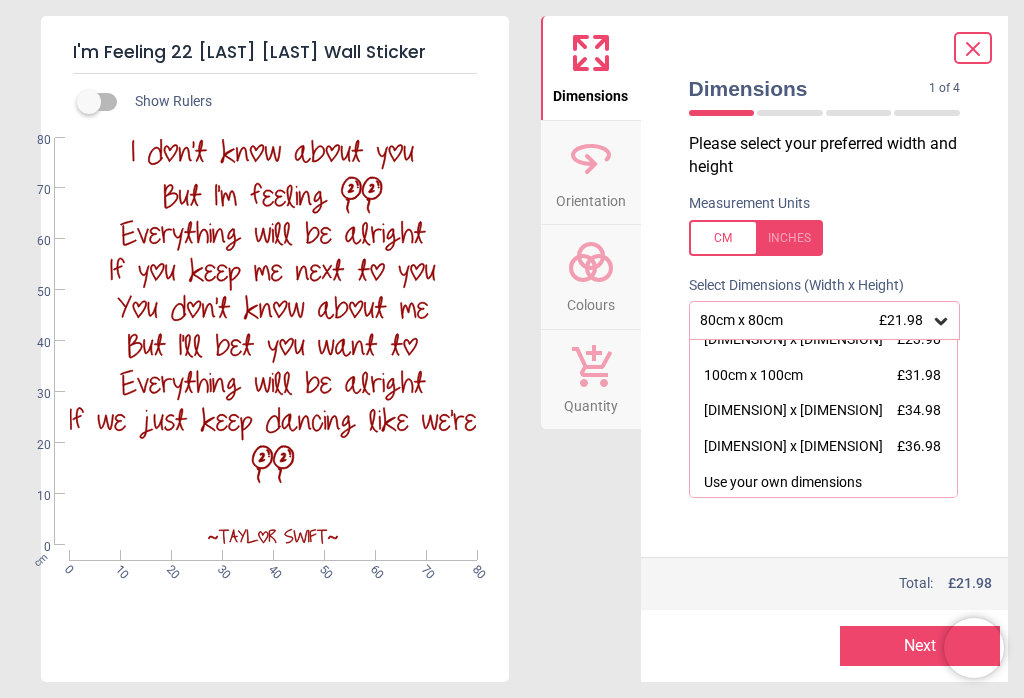 click on "Use your own dimensions" at bounding box center [824, 483] 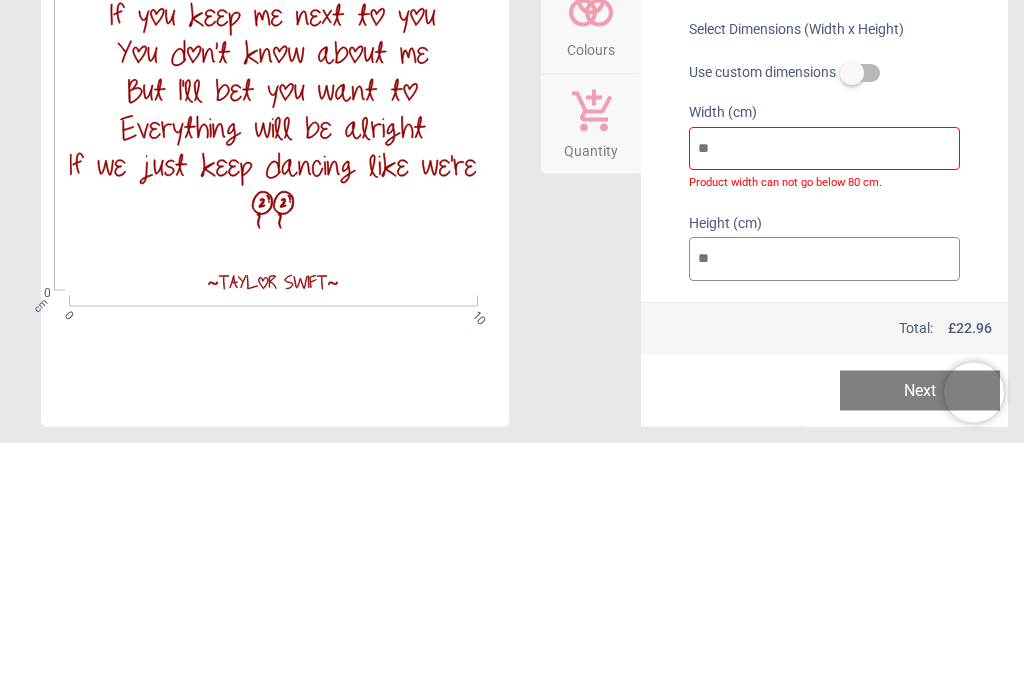 type on "*" 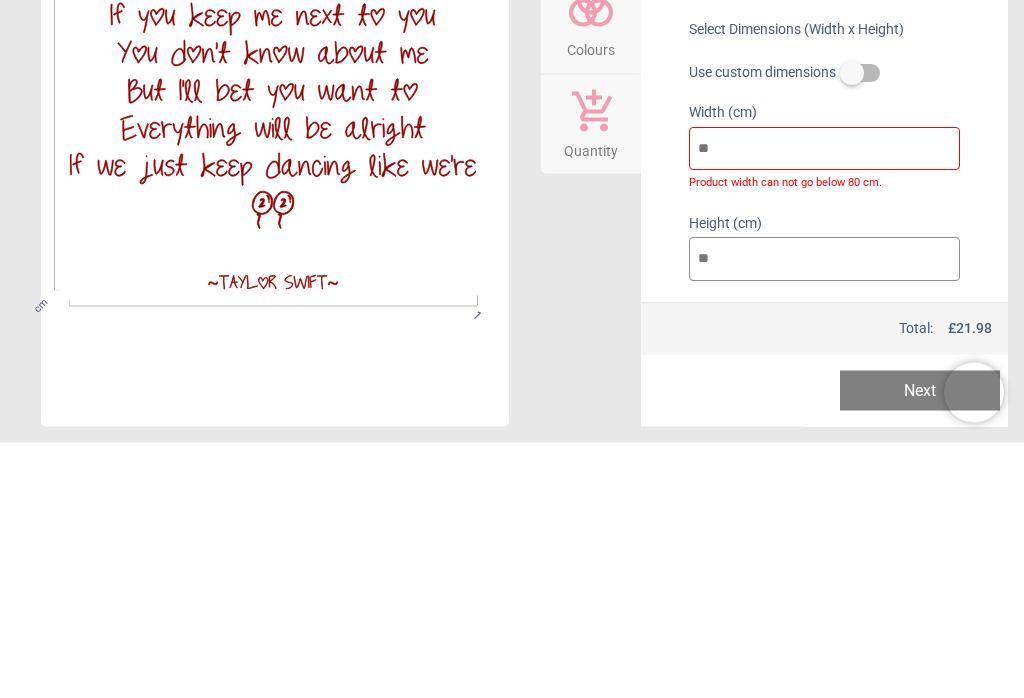 type 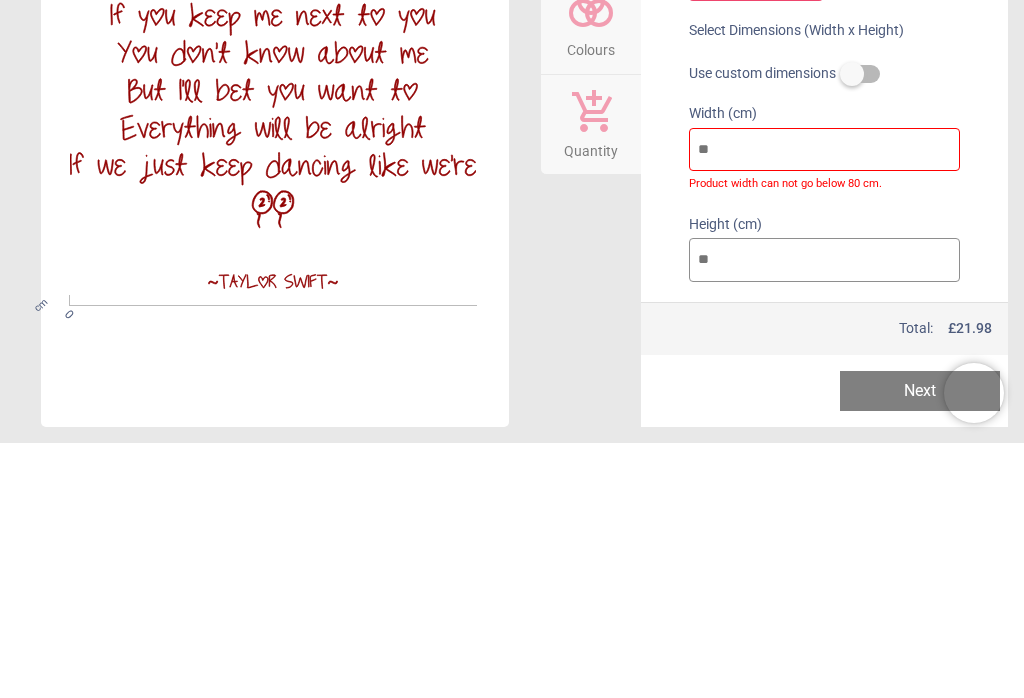type on "*" 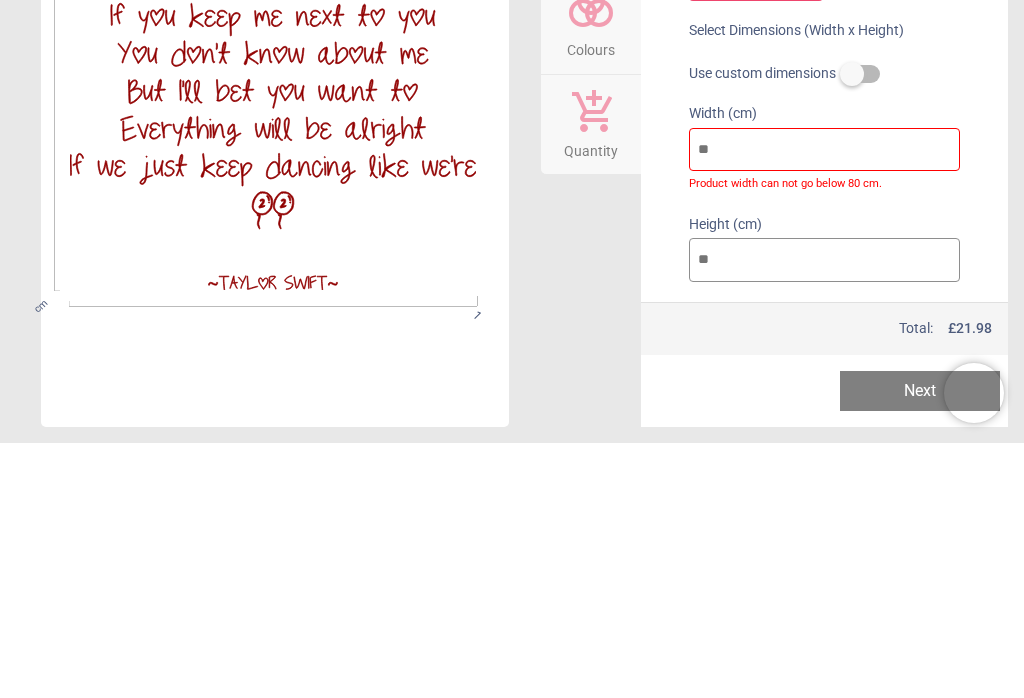 type on "**" 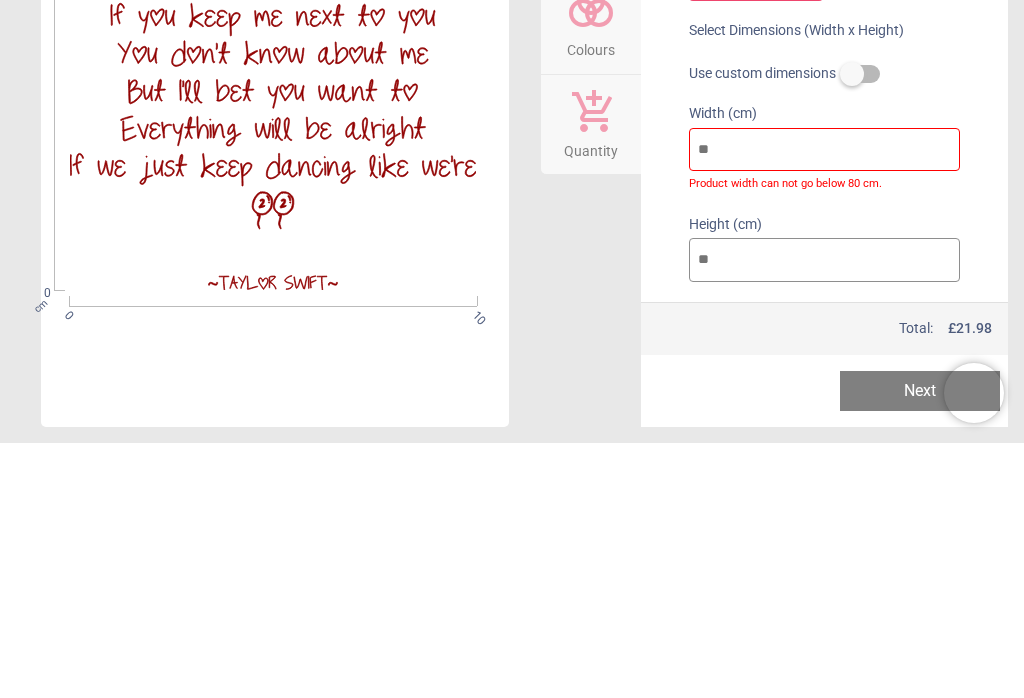 type on "***" 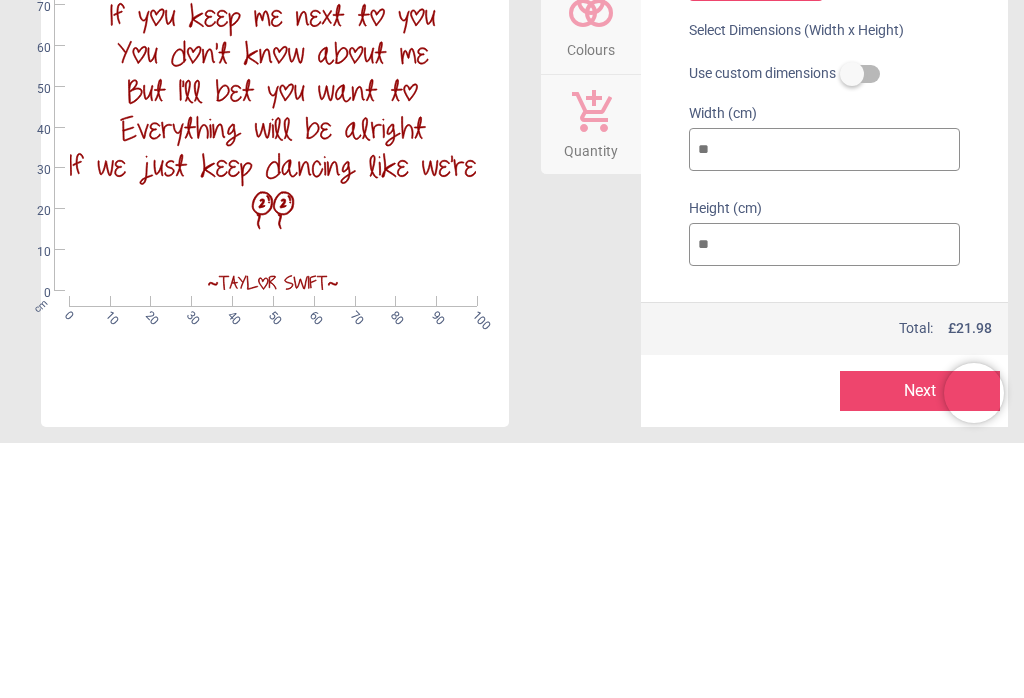 type on "****" 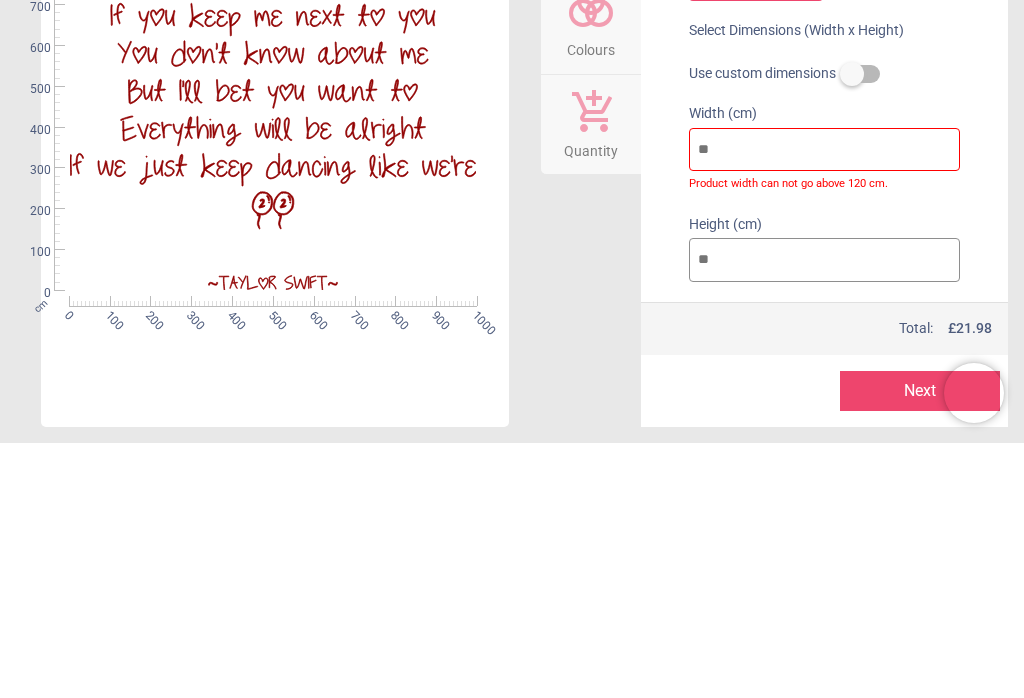 type on "*****" 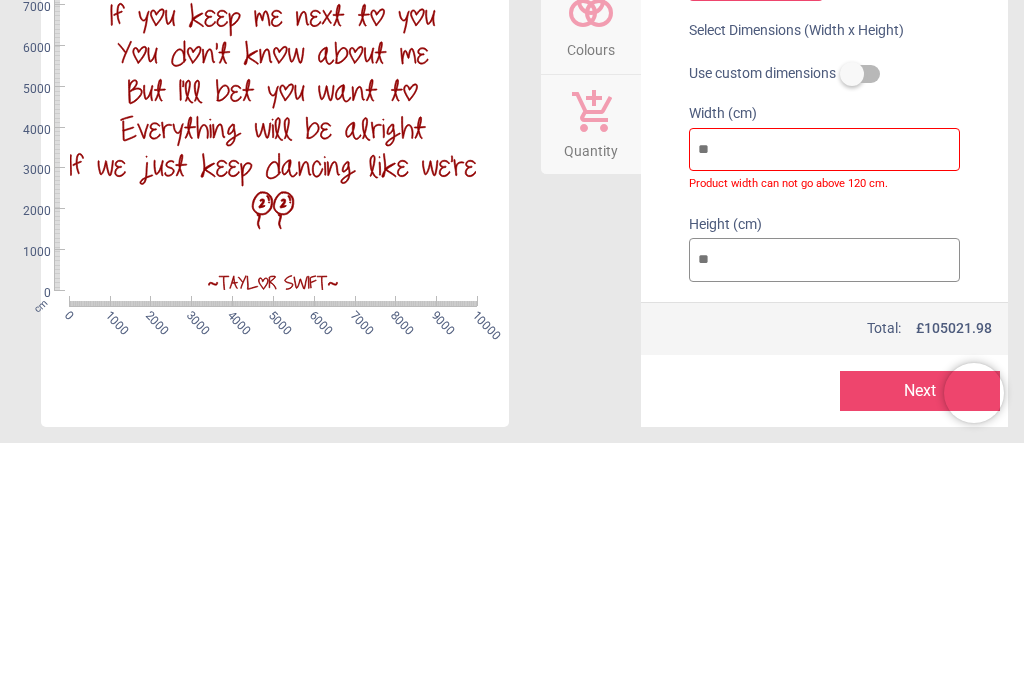 type on "****" 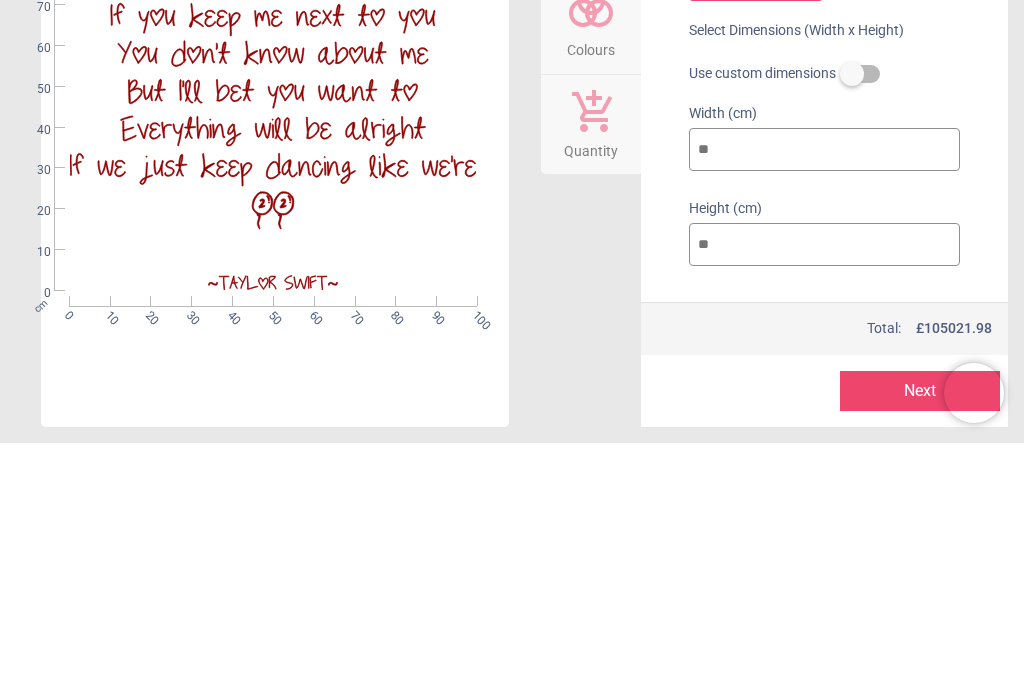 type on "**" 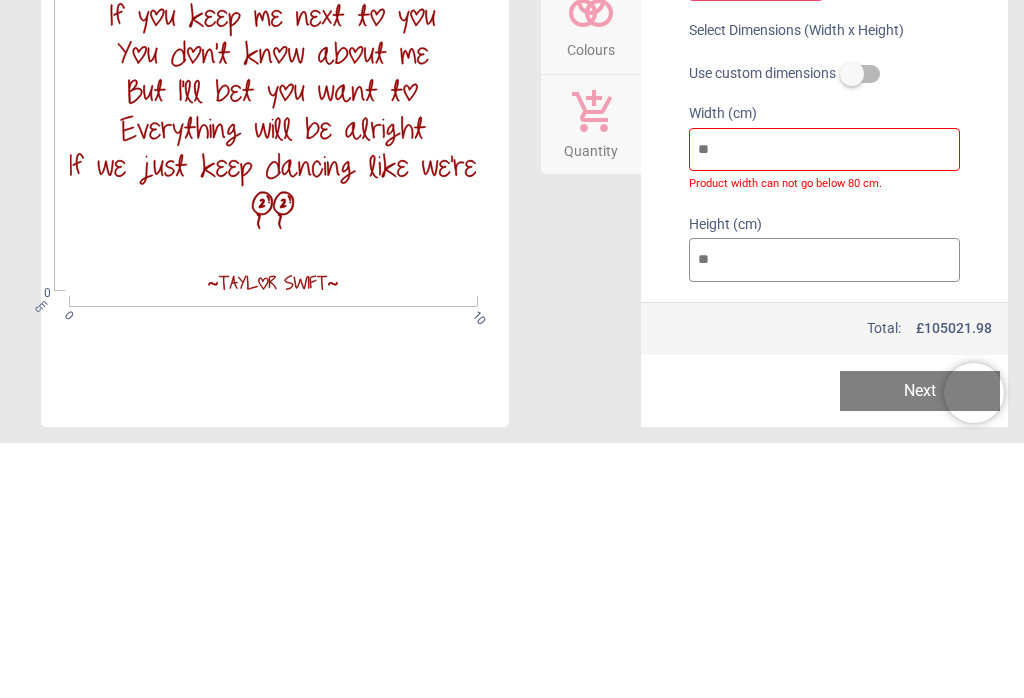 type on "*" 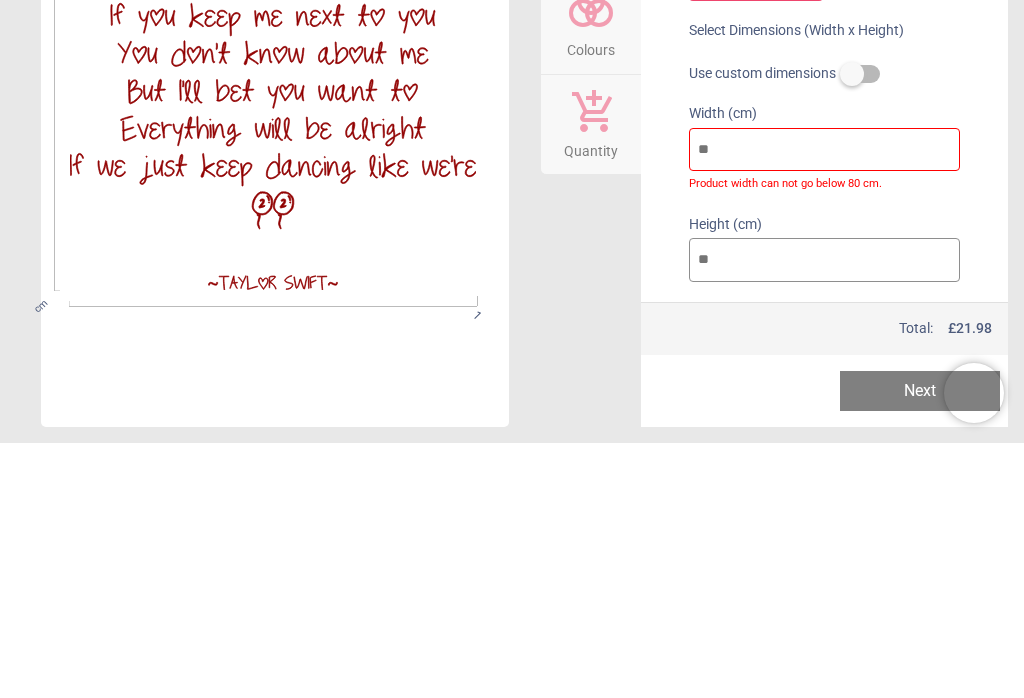 type on "**" 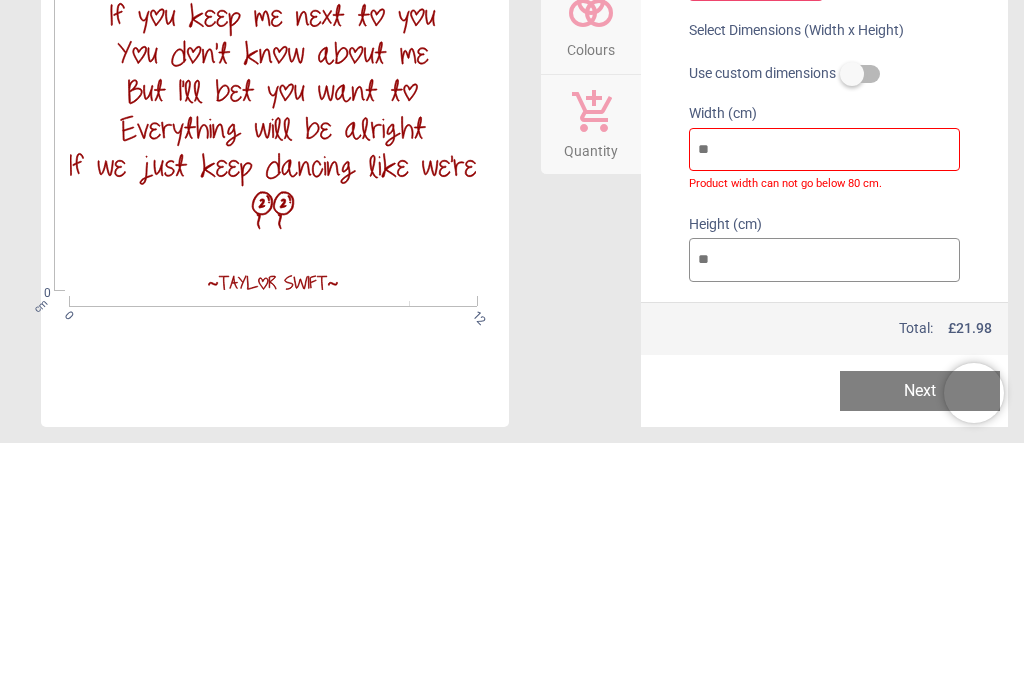 type on "***" 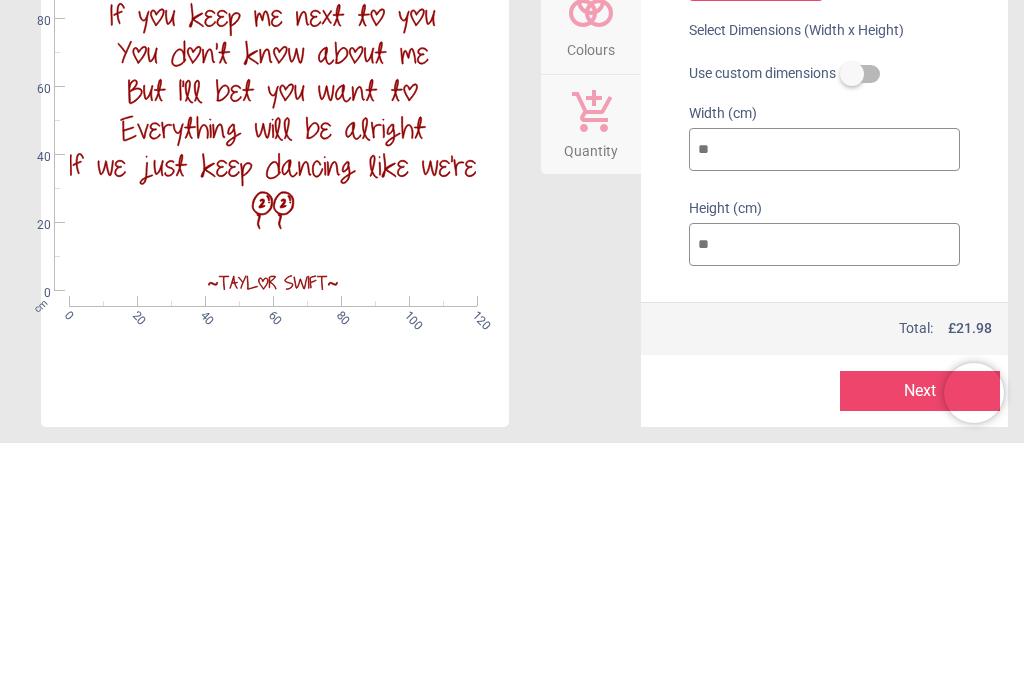 click on "***" at bounding box center (825, 500) 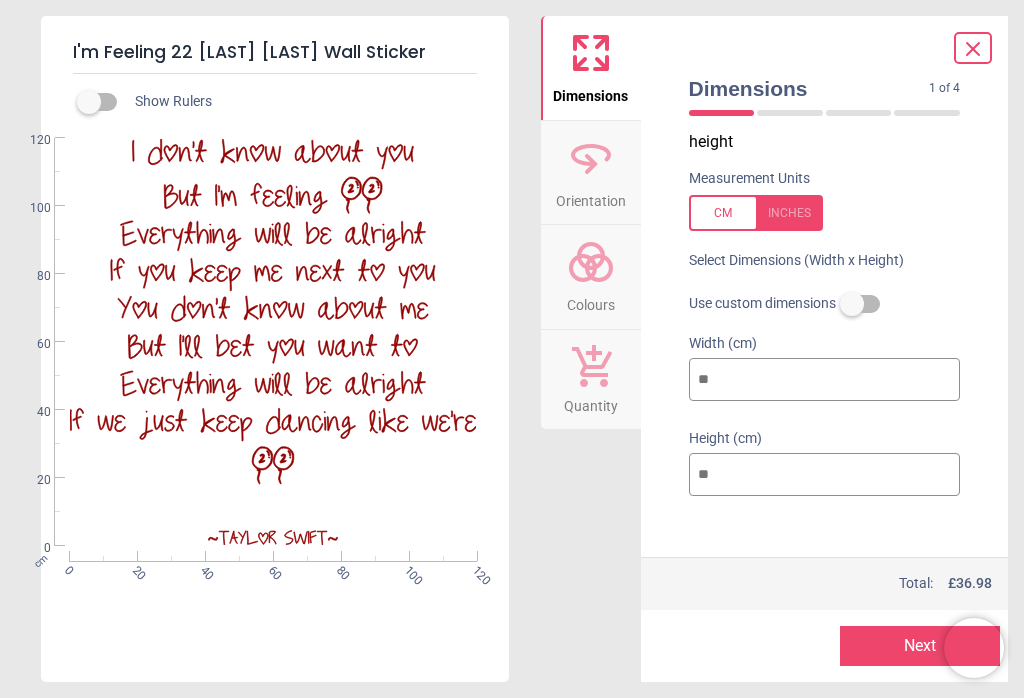 scroll, scrollTop: 24, scrollLeft: 0, axis: vertical 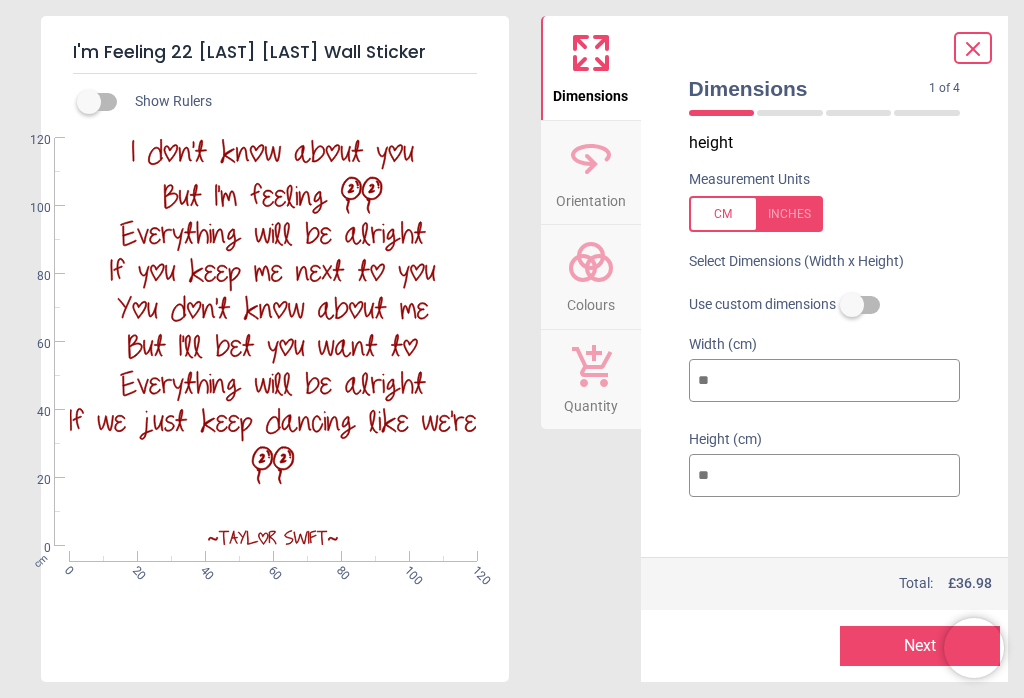click at bounding box center [756, 214] 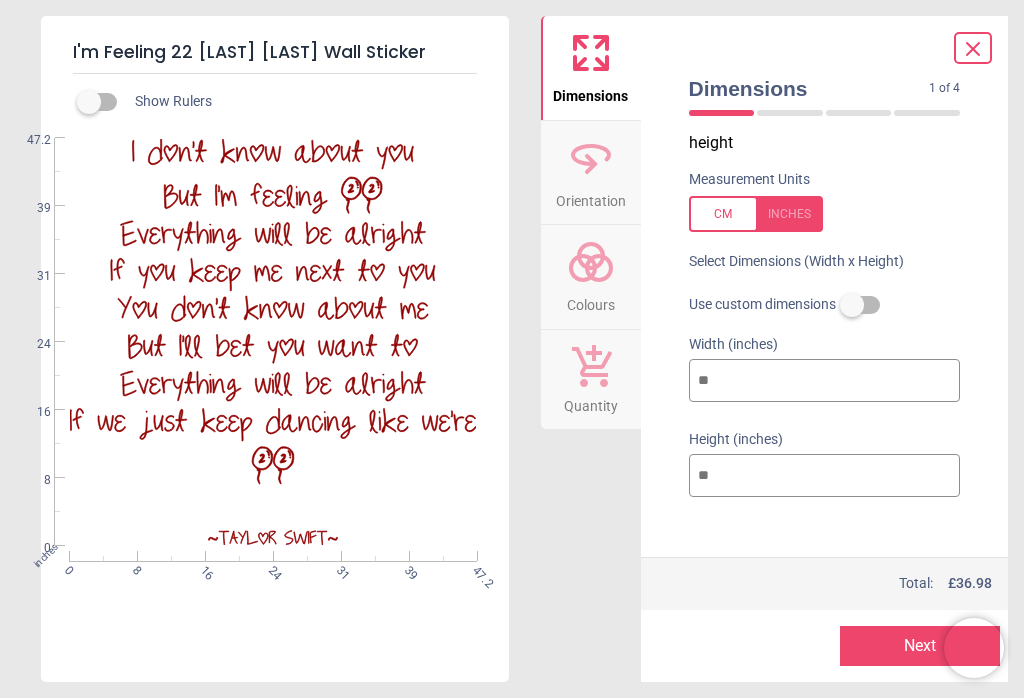 click at bounding box center [756, 214] 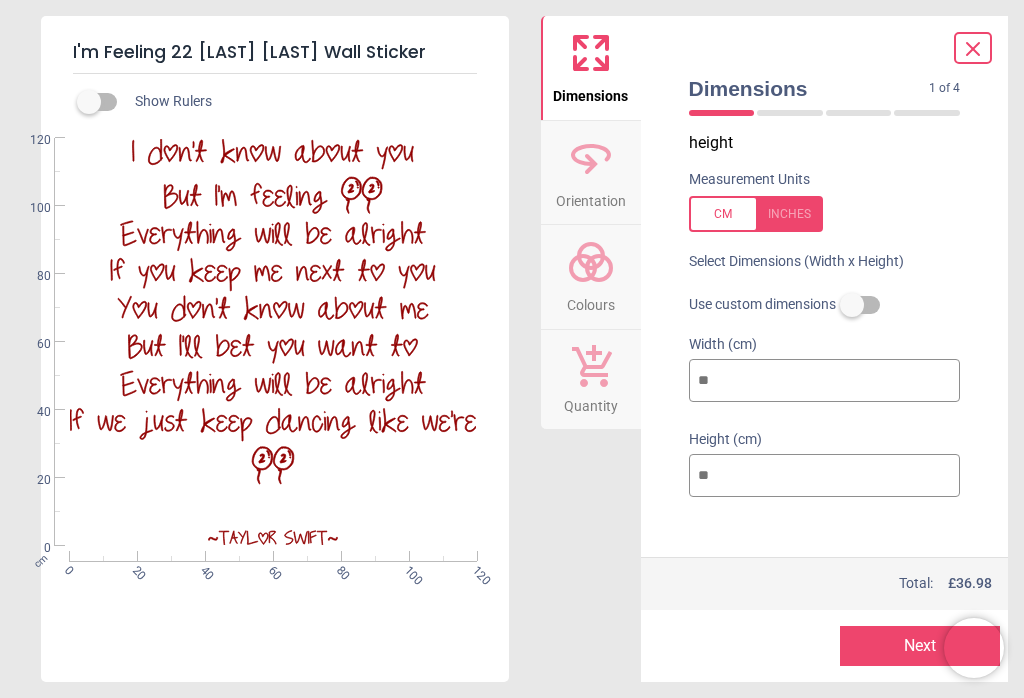 click at bounding box center [756, 214] 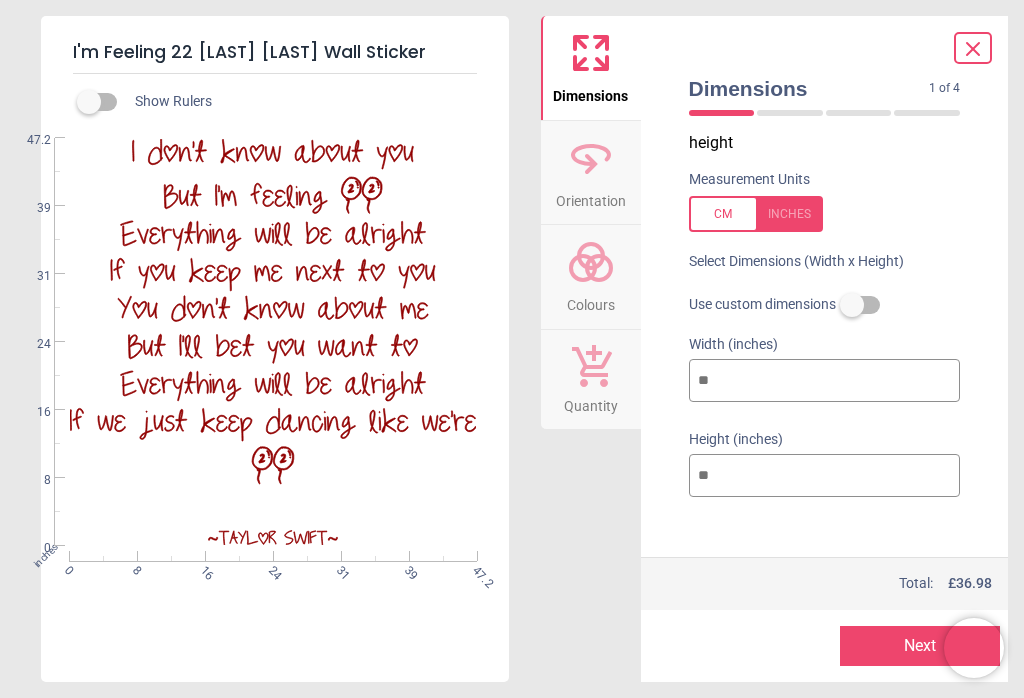 click at bounding box center [852, 305] 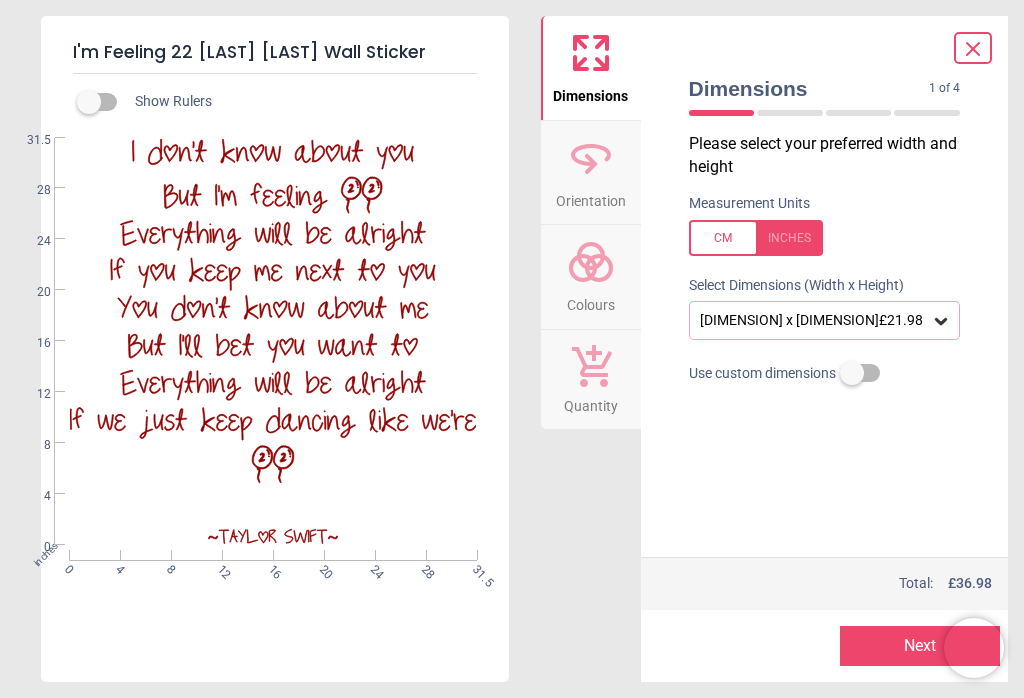 scroll, scrollTop: 0, scrollLeft: 0, axis: both 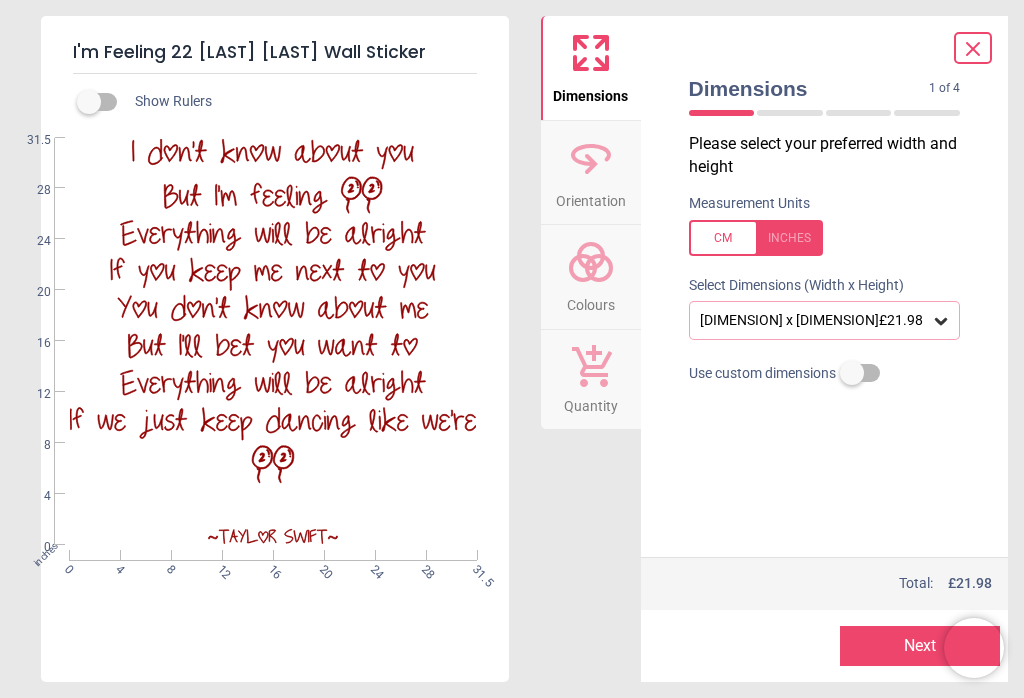 click on "31.5"  x  31.5"    (2ft 7" x 2ft 7")   £21.98" at bounding box center (825, 320) 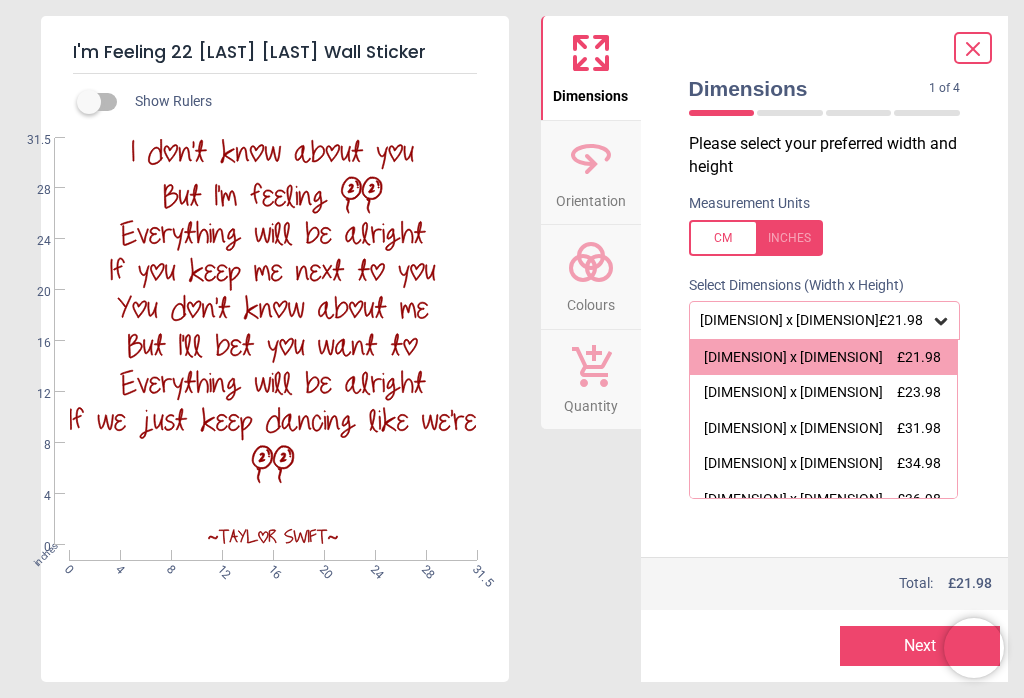 click at bounding box center [756, 238] 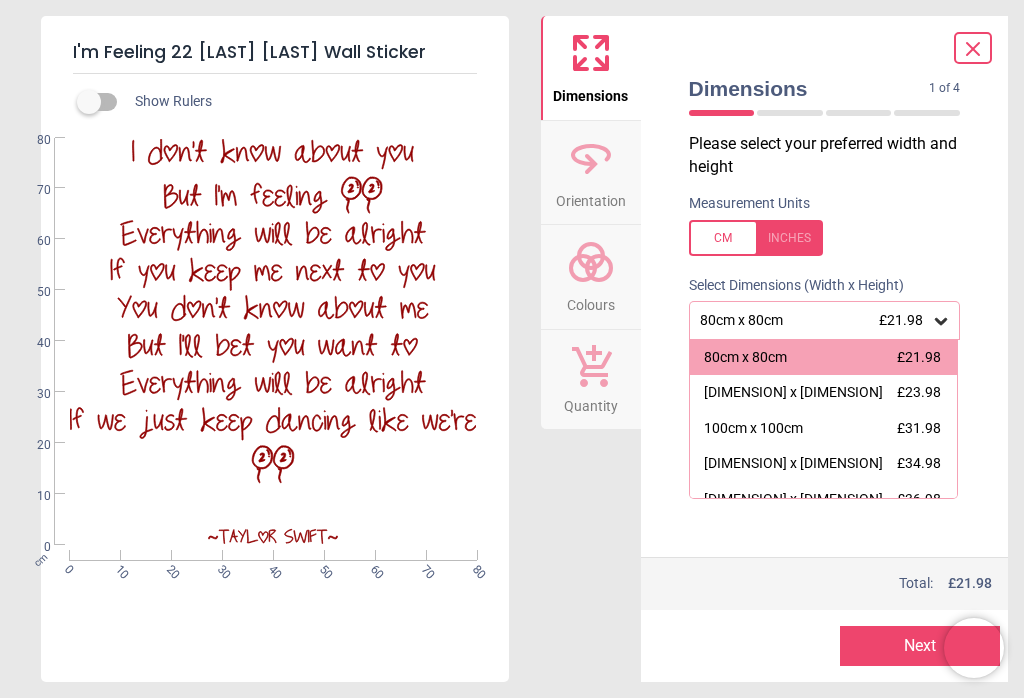 click at bounding box center (756, 238) 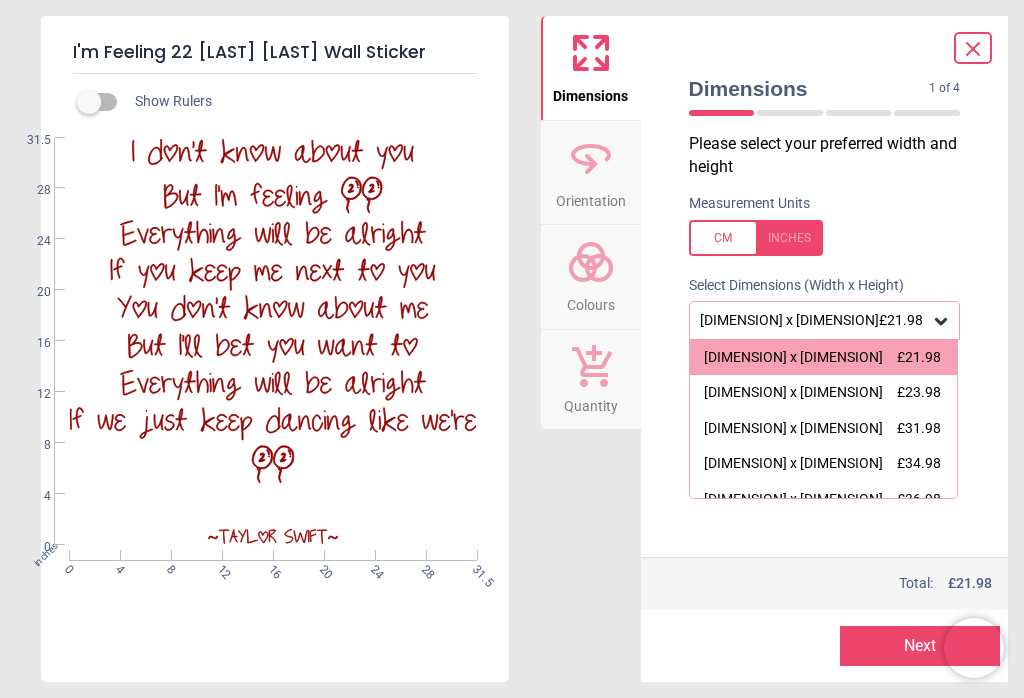 click at bounding box center [756, 238] 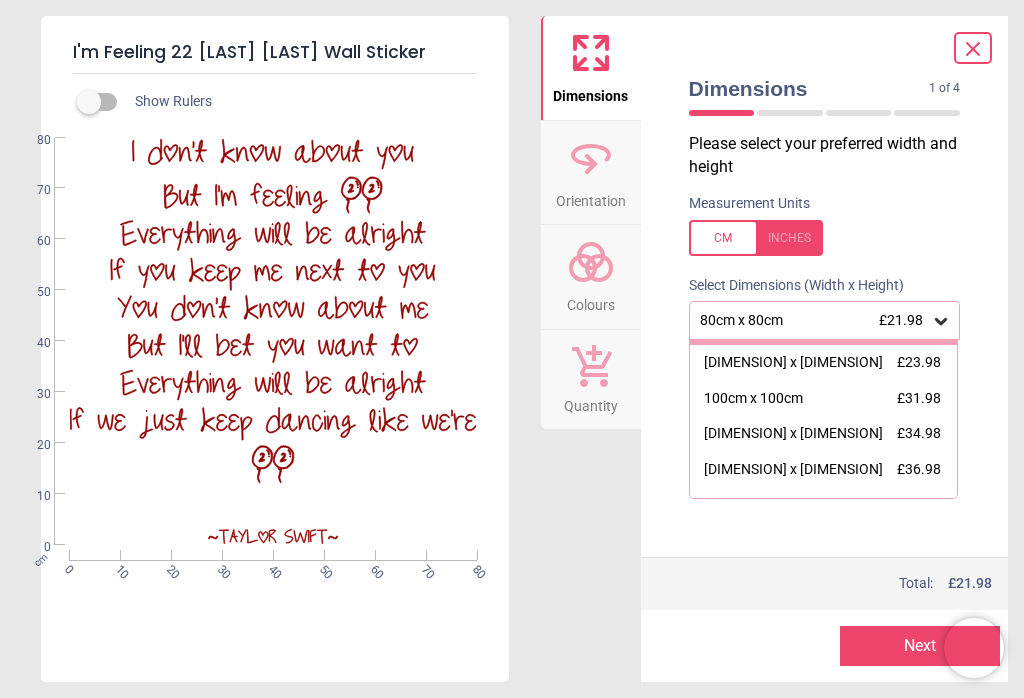 scroll, scrollTop: 28, scrollLeft: 0, axis: vertical 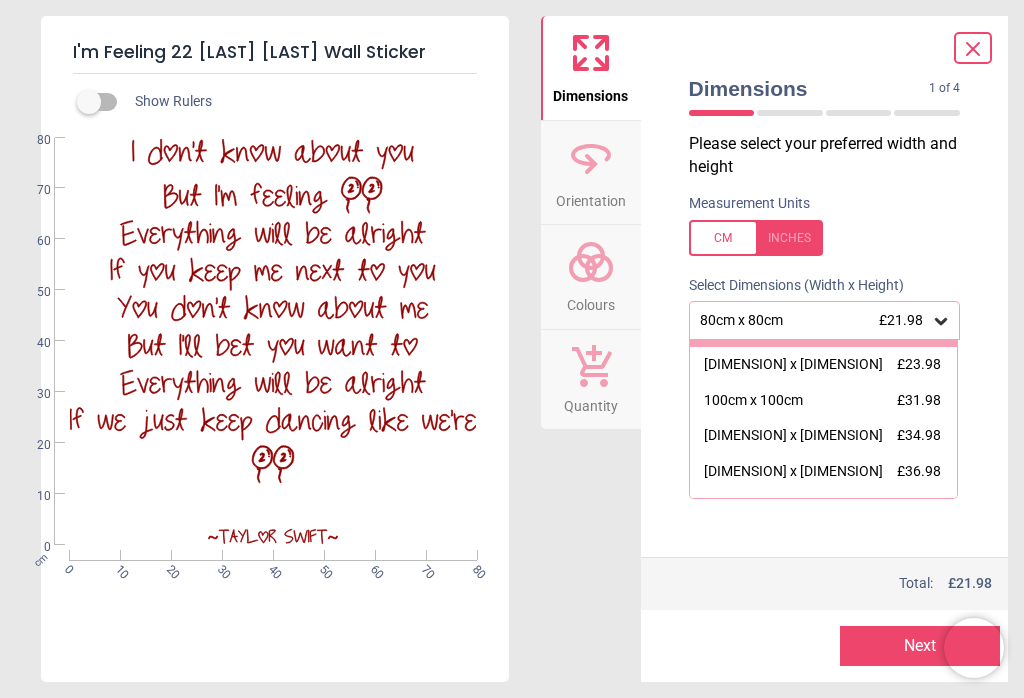 click on "90cm  x  90cm       £23.98" at bounding box center [824, 365] 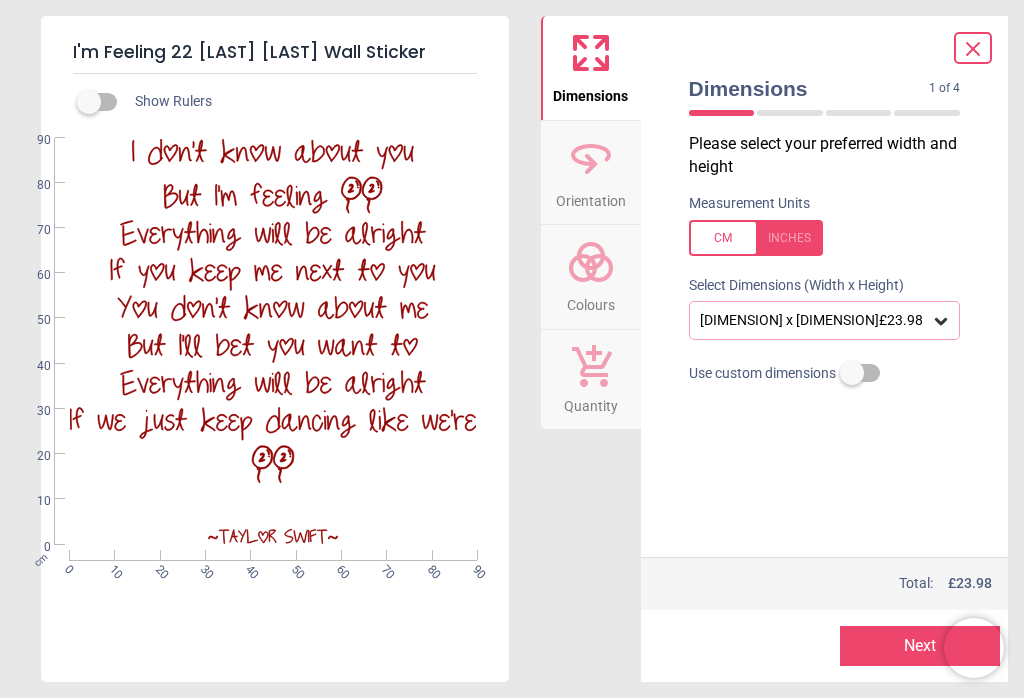 click on "90cm  x  90cm       £23.98" at bounding box center [815, 320] 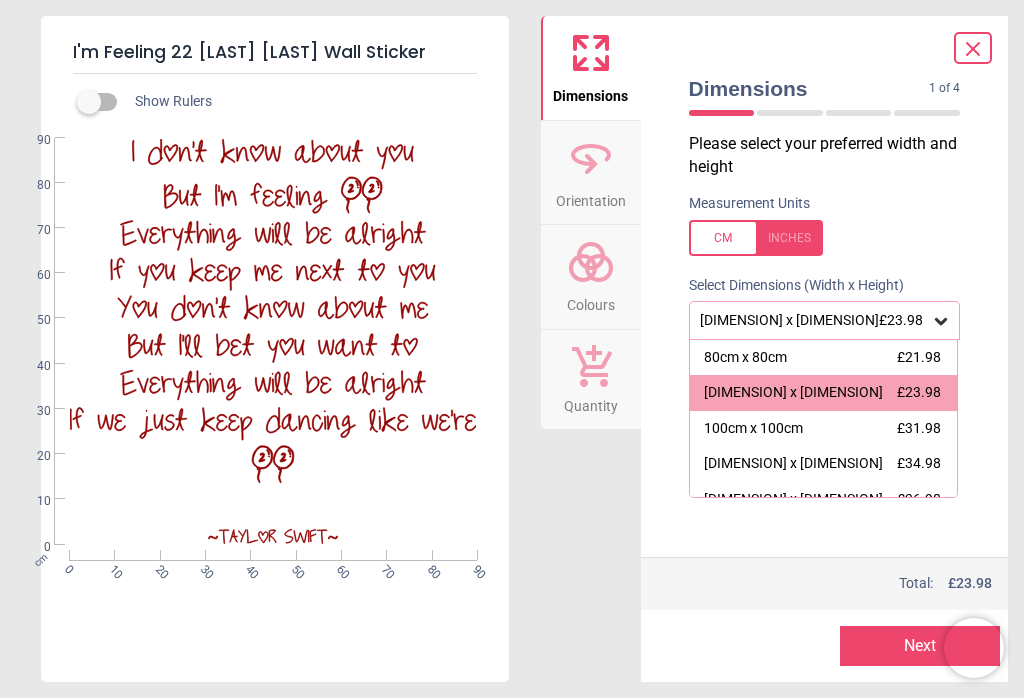 click on "100cm  x  100cm       £31.98" at bounding box center [824, 429] 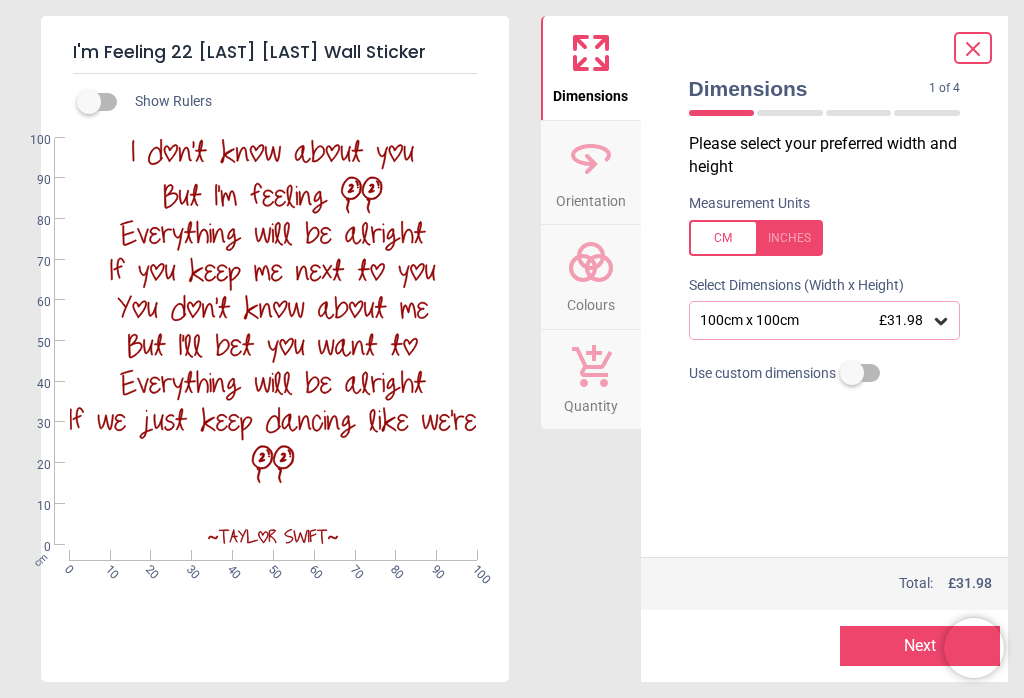 click 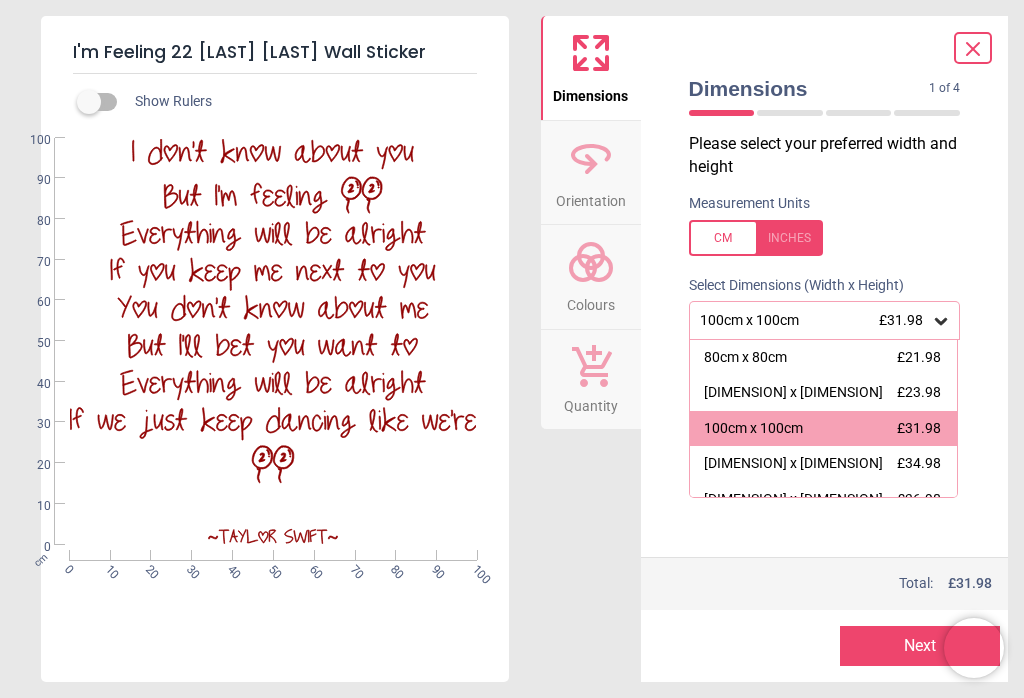 click on "80cm  x  80cm       £21.98" at bounding box center (824, 358) 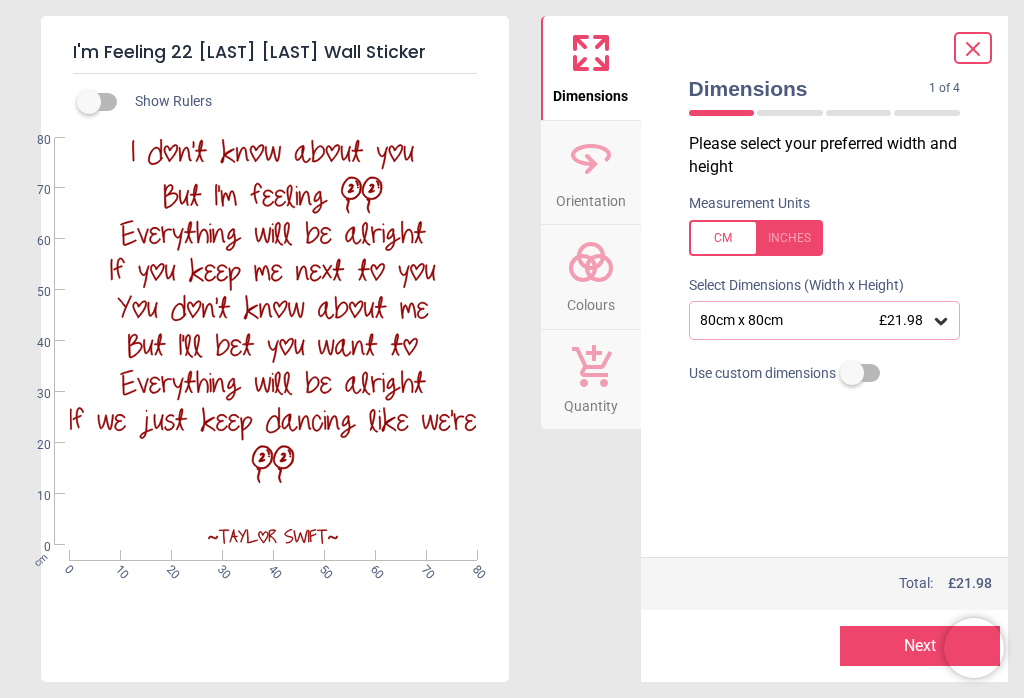 click at bounding box center (89, 102) 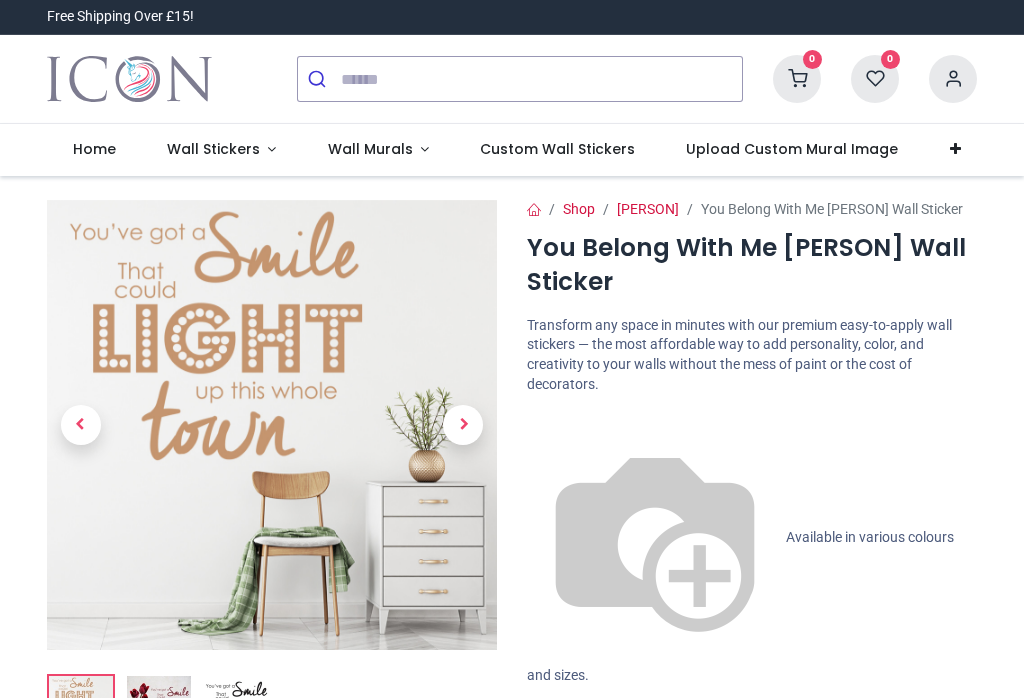 scroll, scrollTop: 0, scrollLeft: 0, axis: both 